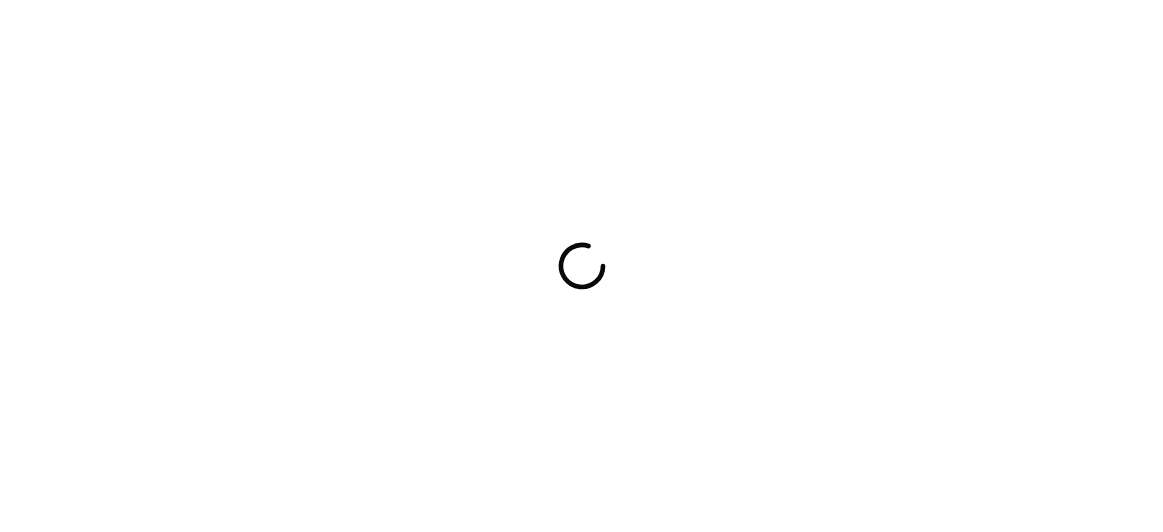scroll, scrollTop: 0, scrollLeft: 0, axis: both 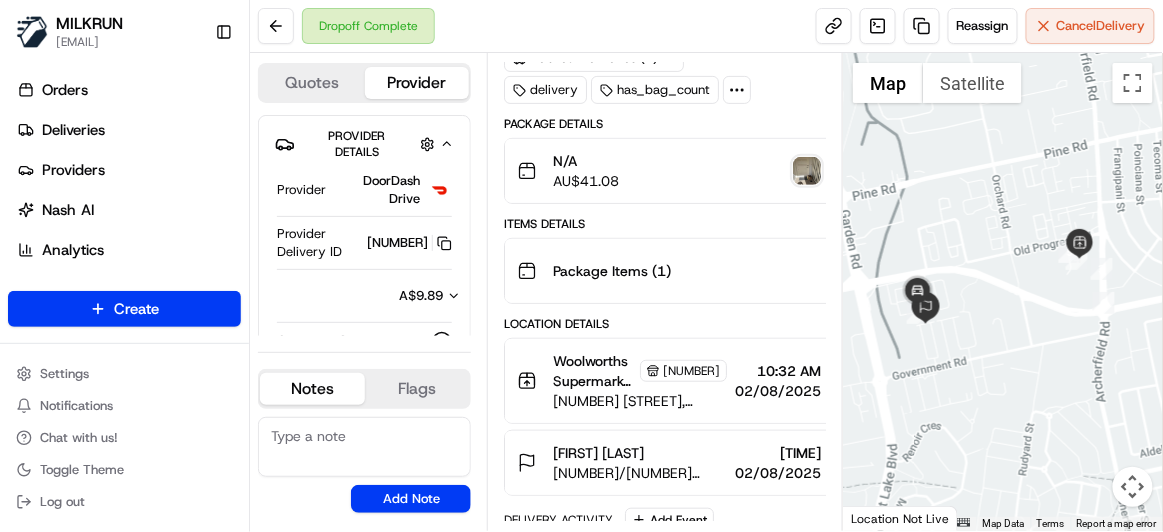 click at bounding box center [807, 171] 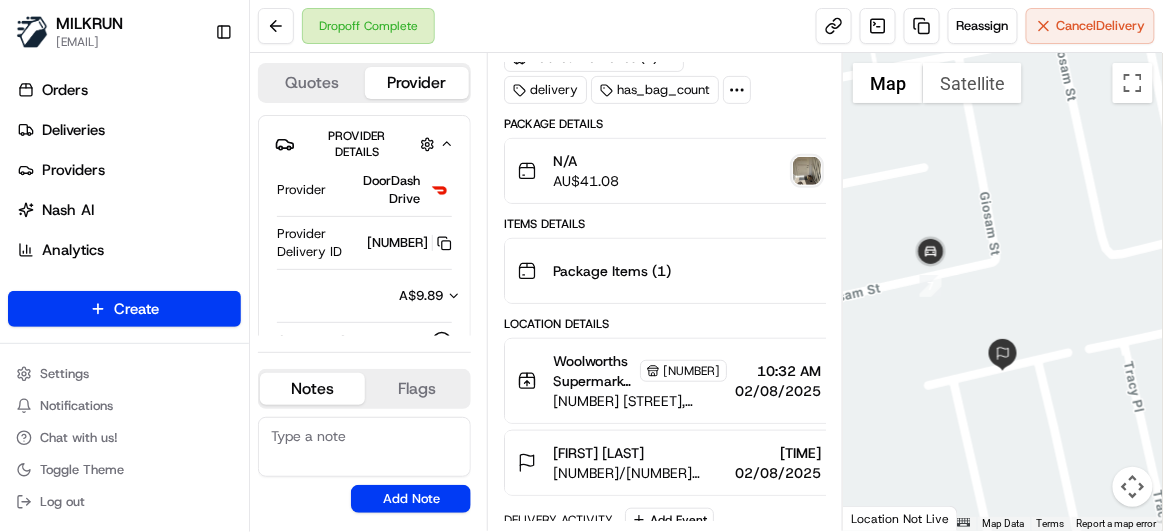 drag, startPoint x: 926, startPoint y: 303, endPoint x: 973, endPoint y: 369, distance: 81.02469 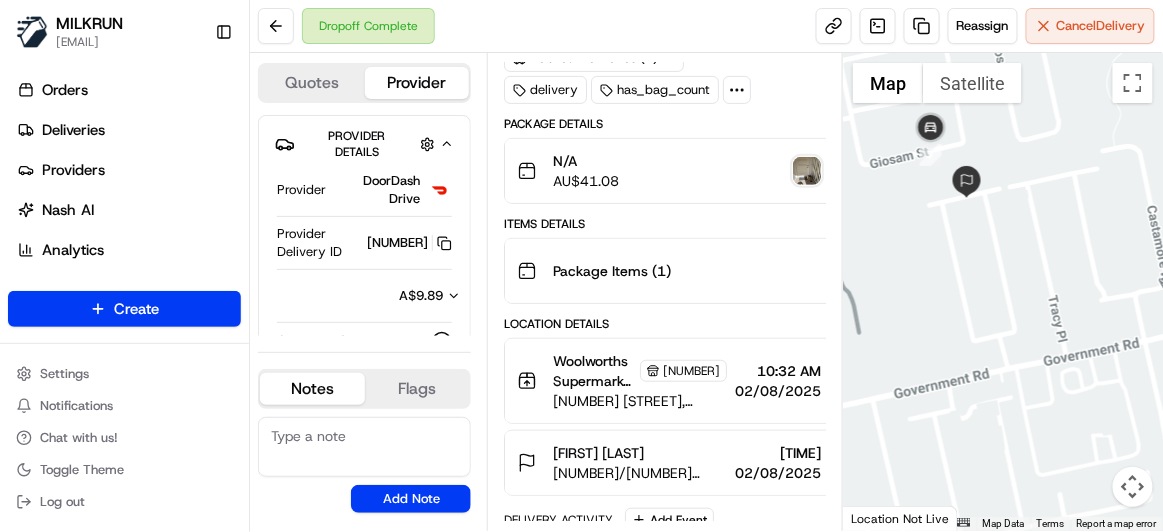 drag, startPoint x: 981, startPoint y: 479, endPoint x: 956, endPoint y: 301, distance: 179.74704 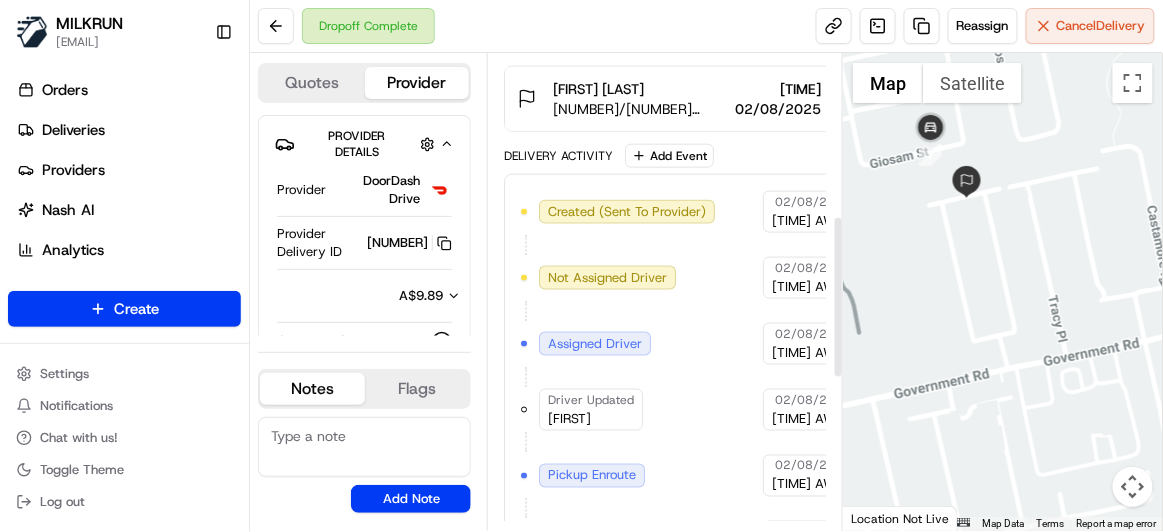 scroll, scrollTop: 363, scrollLeft: 0, axis: vertical 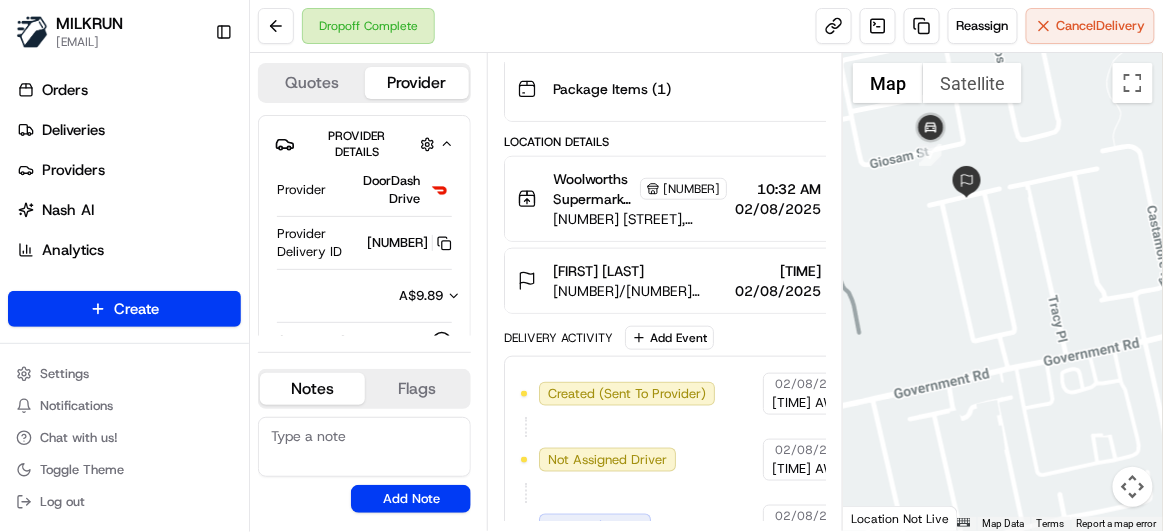 click 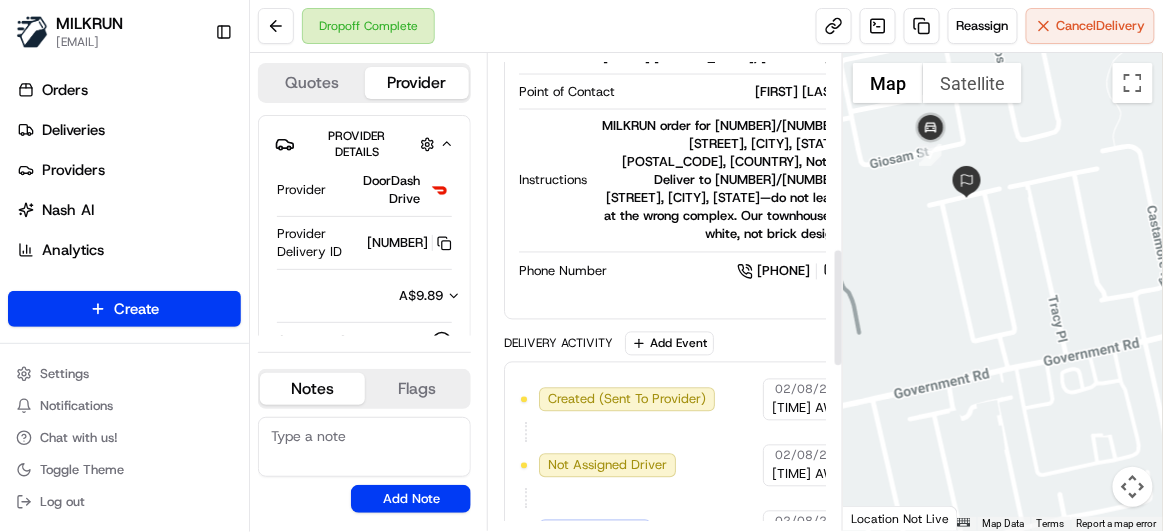 scroll, scrollTop: 999, scrollLeft: 0, axis: vertical 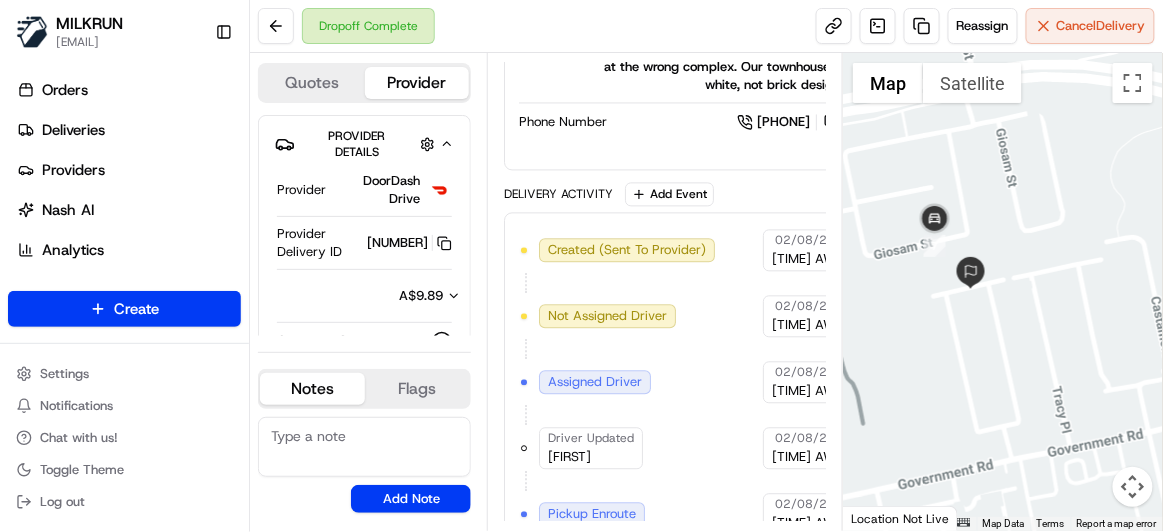 drag, startPoint x: 932, startPoint y: 218, endPoint x: 954, endPoint y: 348, distance: 131.8484 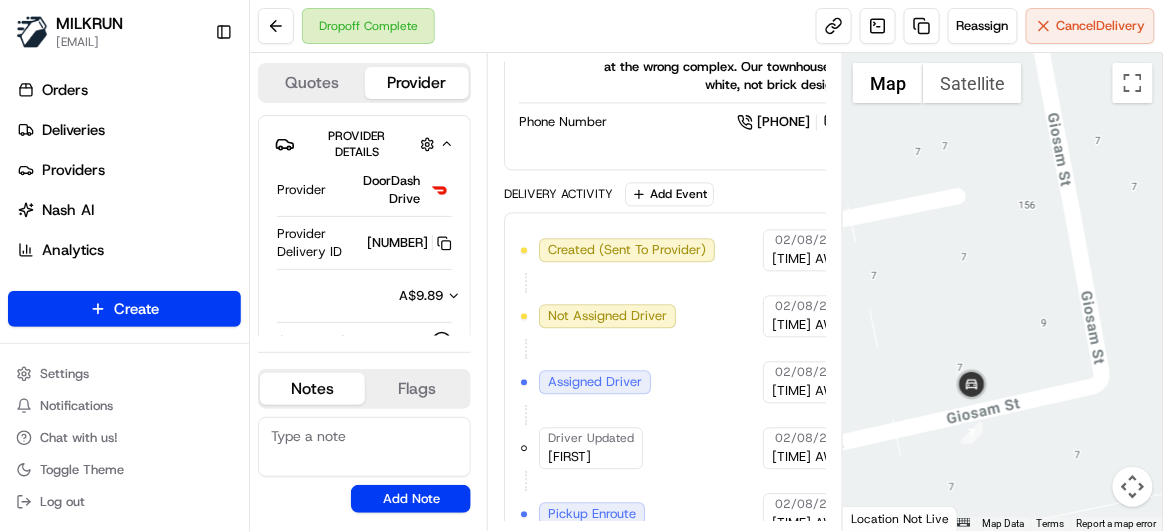 drag, startPoint x: 966, startPoint y: 370, endPoint x: 973, endPoint y: 353, distance: 18.384777 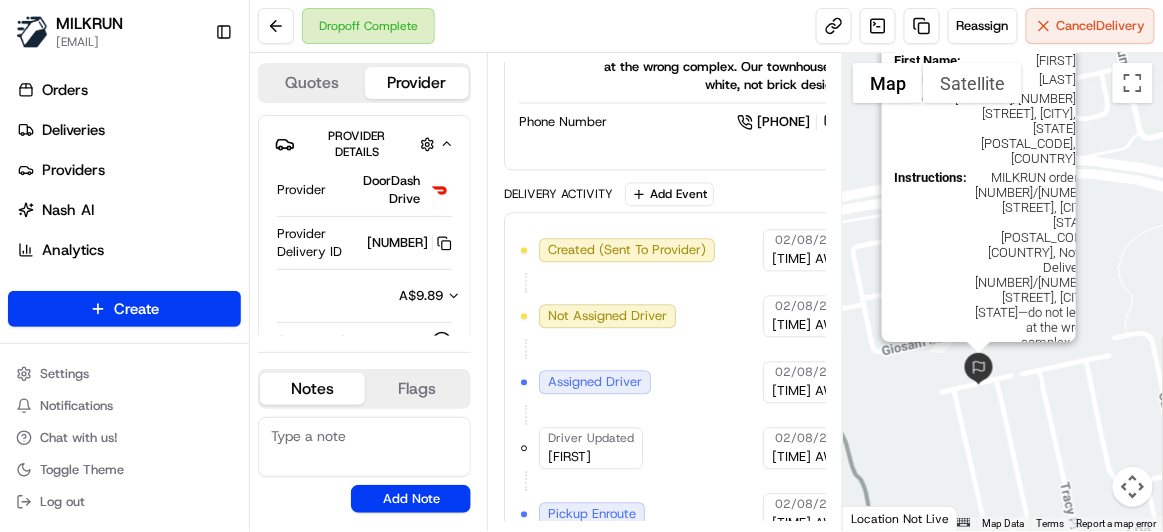 drag, startPoint x: 969, startPoint y: 439, endPoint x: 984, endPoint y: 288, distance: 151.74321 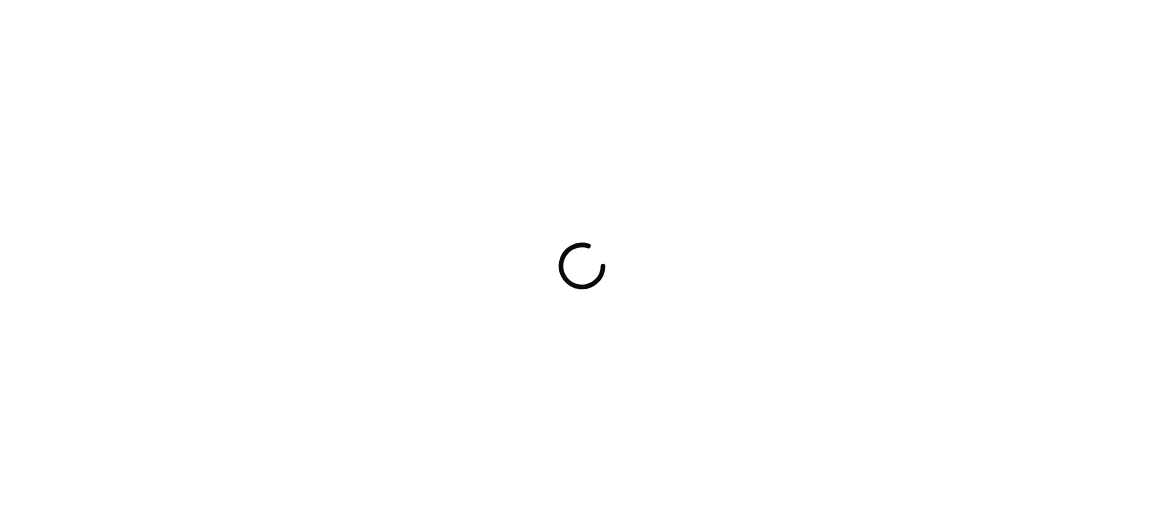 scroll, scrollTop: 0, scrollLeft: 0, axis: both 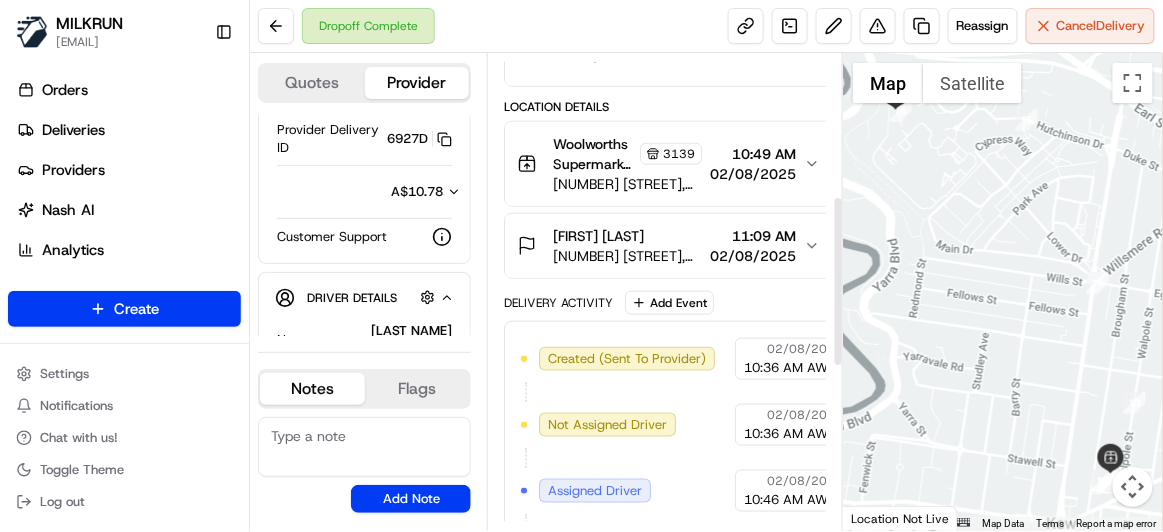 click on "Location Details Woolworths Supermarket AU - Kew Store Manager 3139 17 Walpole St, Kew, VIC 3101, AU 10:49 AM 02/08/2025  Isobel Monteleone 11 Stevens Cl, Kew, VIC 3101, AU 11:09 AM 02/08/2025" at bounding box center [668, 189] 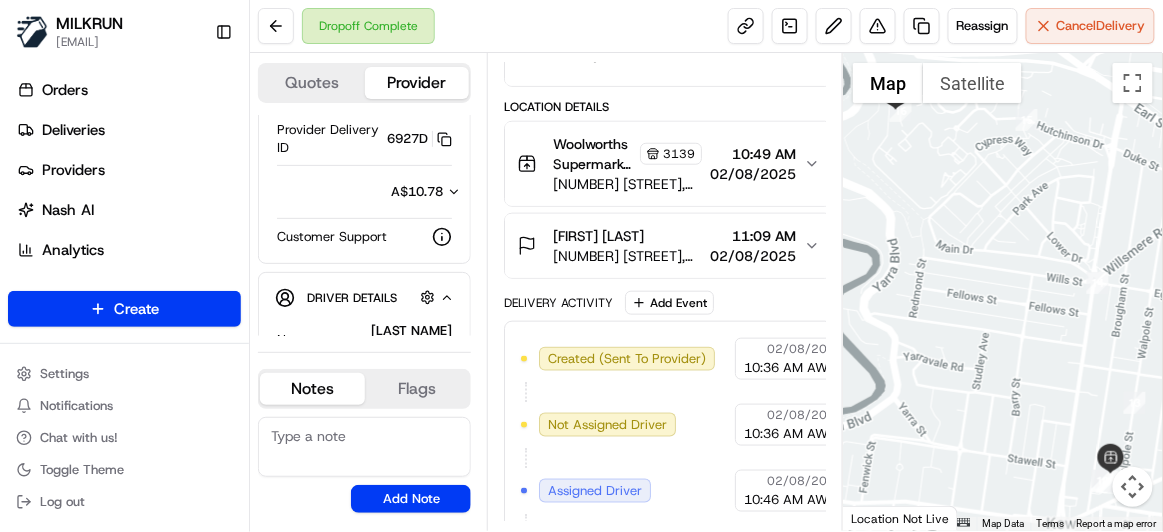 click on "Woolworths Supermarket AU - Kew Store Manager 3139" at bounding box center (627, 154) 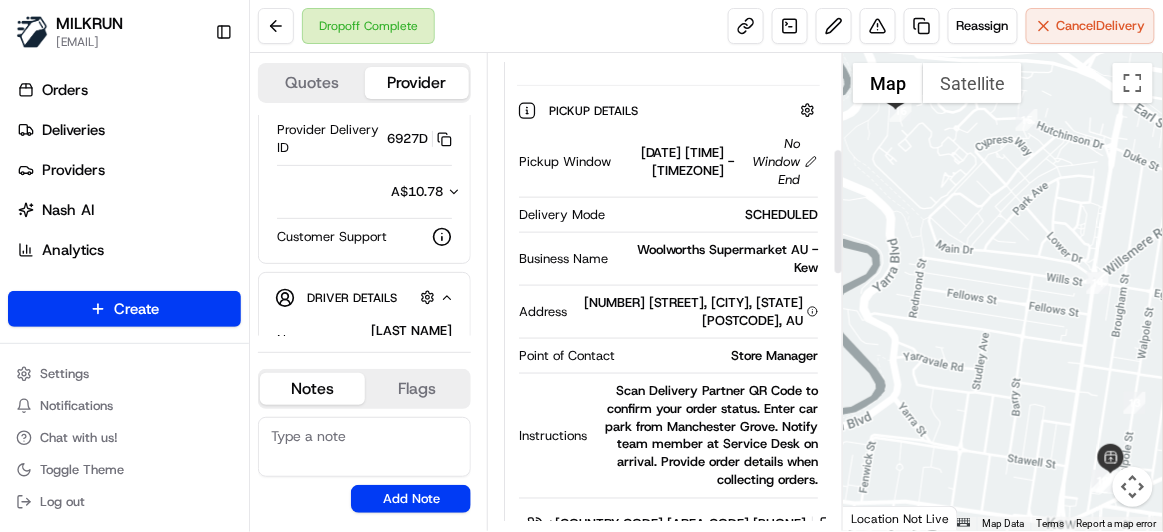 scroll, scrollTop: 579, scrollLeft: 0, axis: vertical 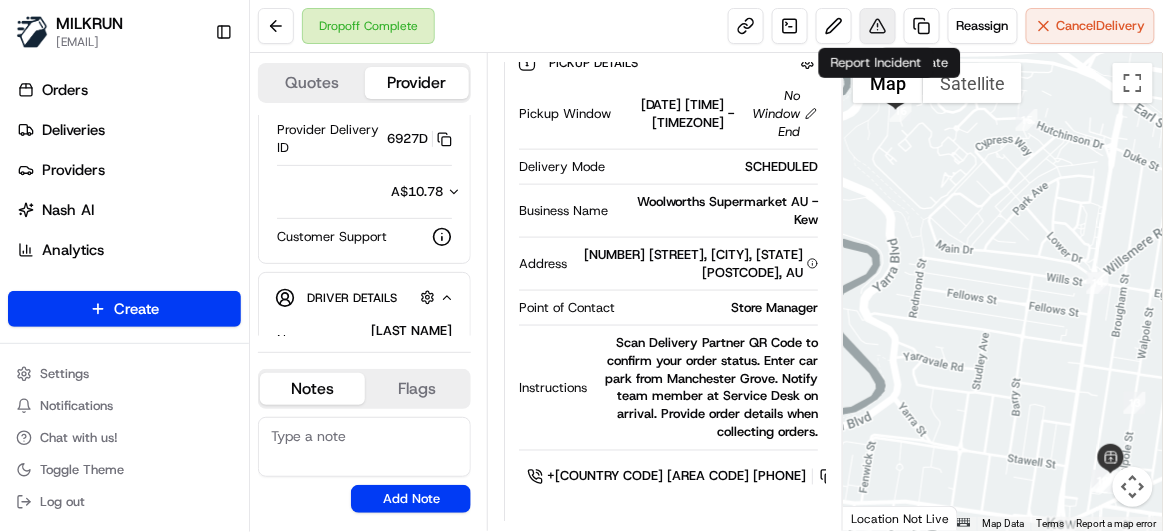 click at bounding box center [878, 26] 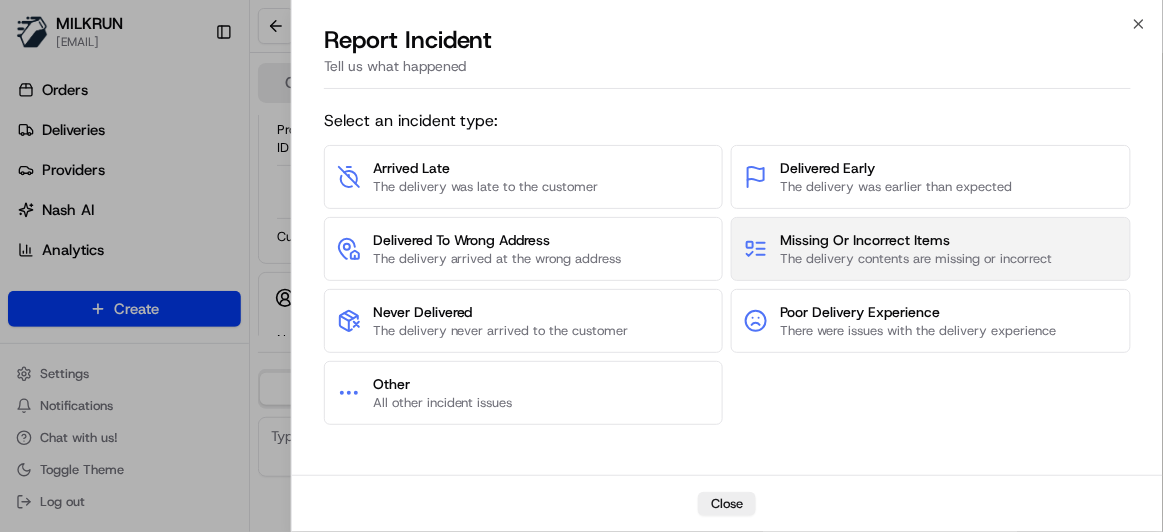 click on "Missing Or Incorrect Items The delivery contents are missing or incorrect" at bounding box center (931, 249) 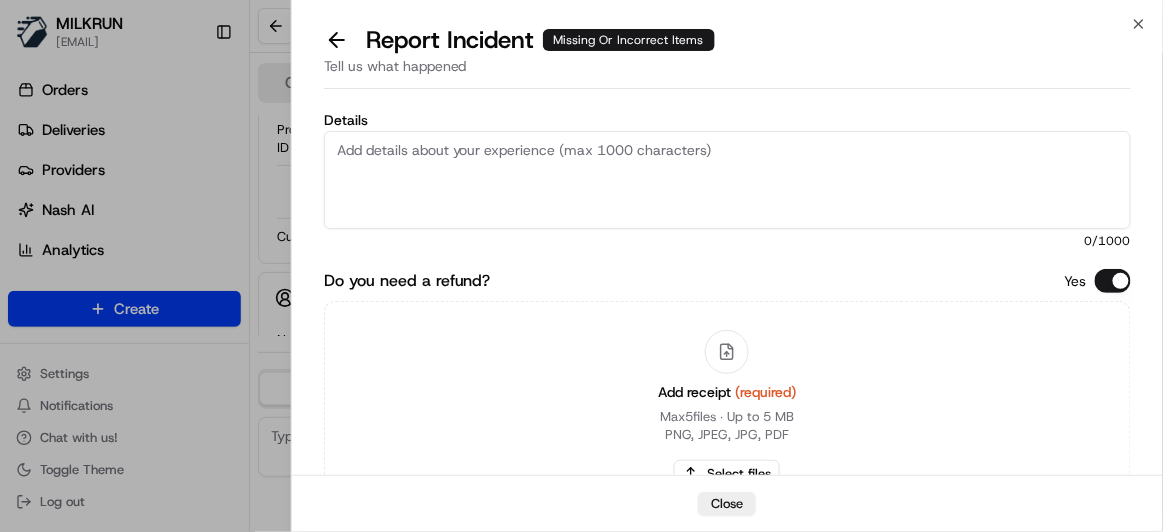 click on "Details" at bounding box center (727, 180) 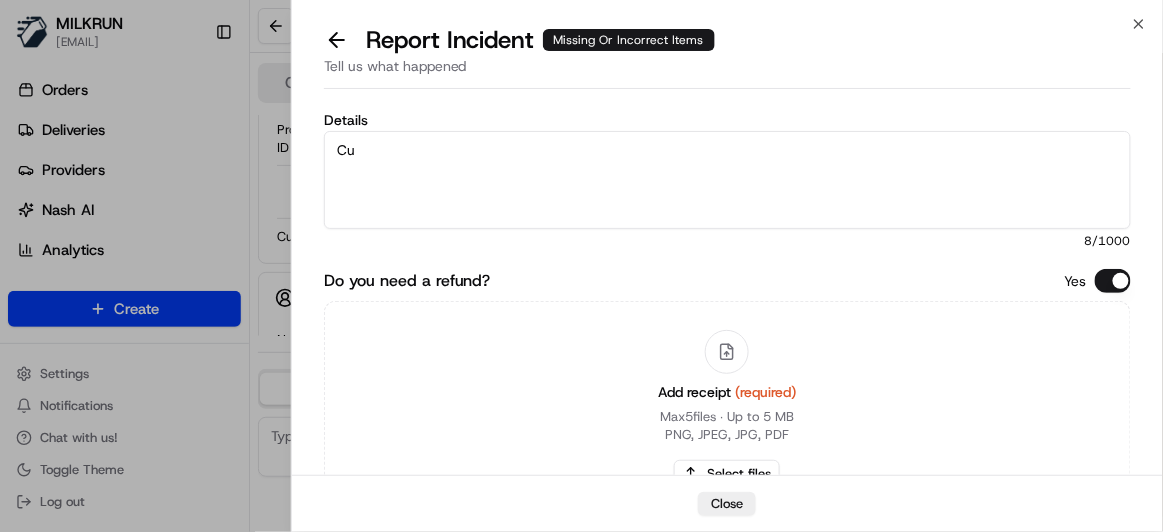 type on "C" 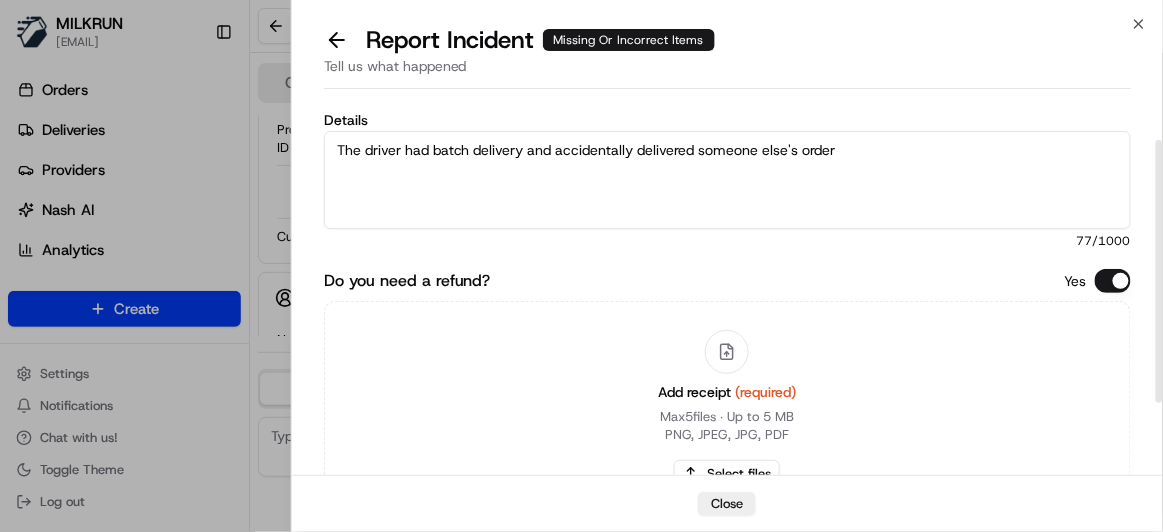 scroll, scrollTop: 167, scrollLeft: 0, axis: vertical 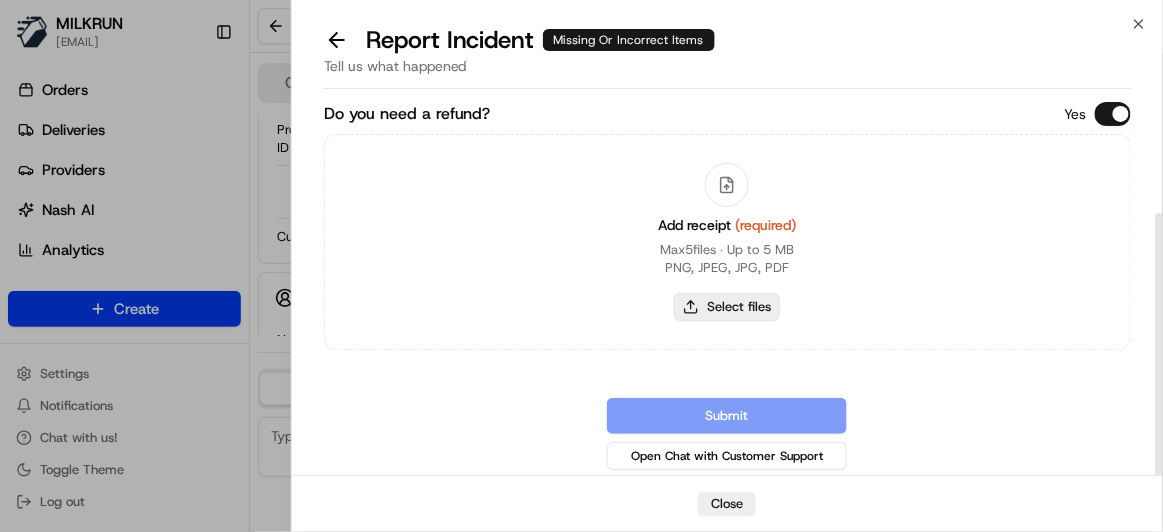 type on "The driver had batch delivery and accidentally delivered someone else's order" 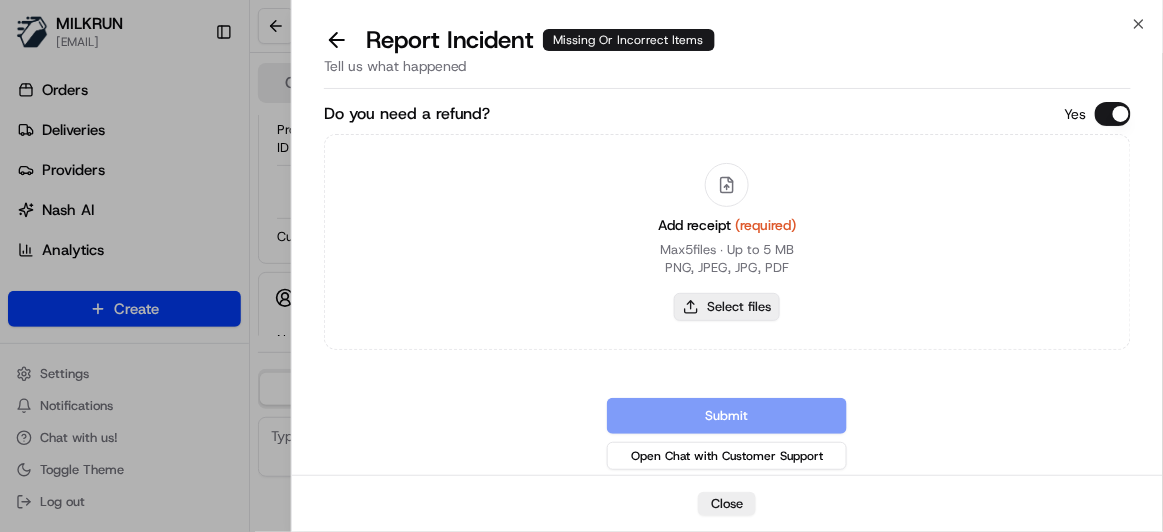 type on "C:\fakepath\Screenshot 2025-08-02 121244.png" 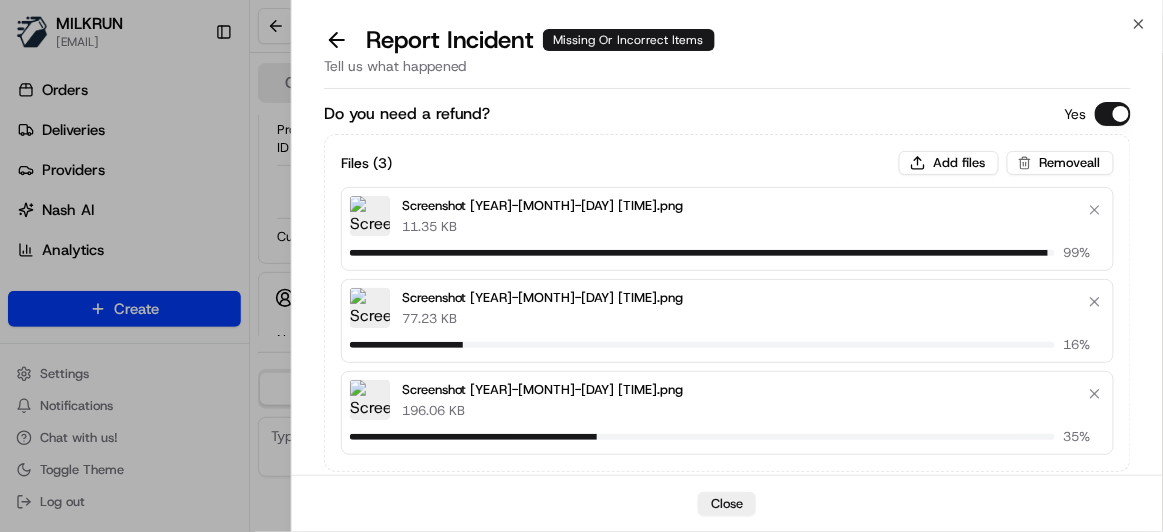 type 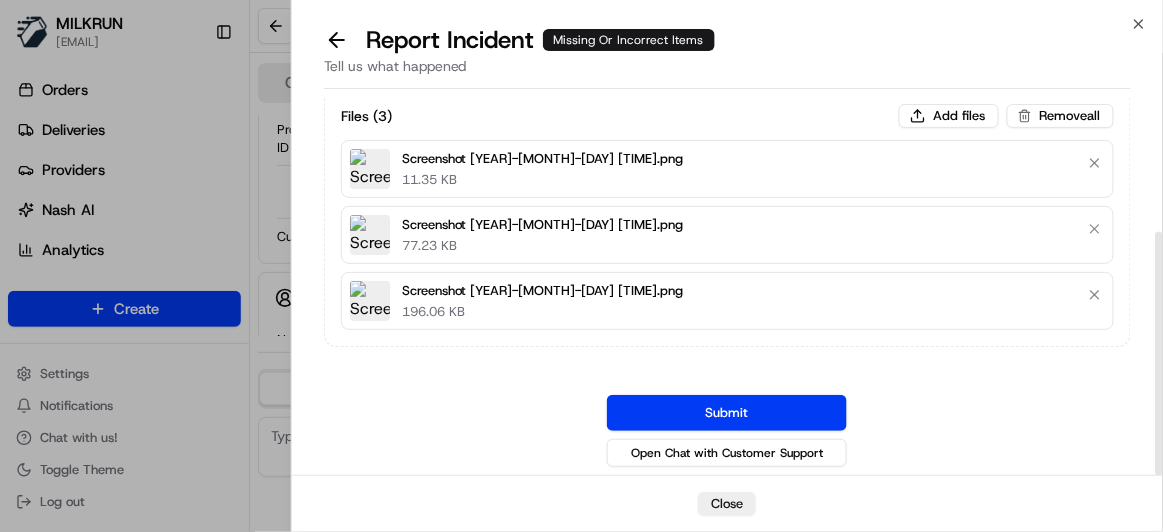 scroll, scrollTop: 209, scrollLeft: 0, axis: vertical 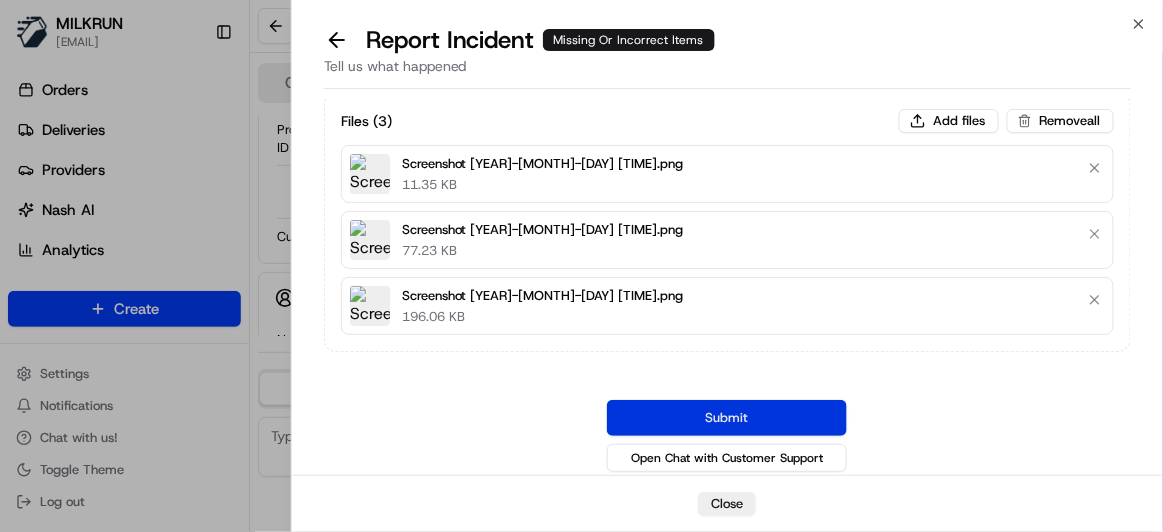 click on "Submit" at bounding box center [727, 418] 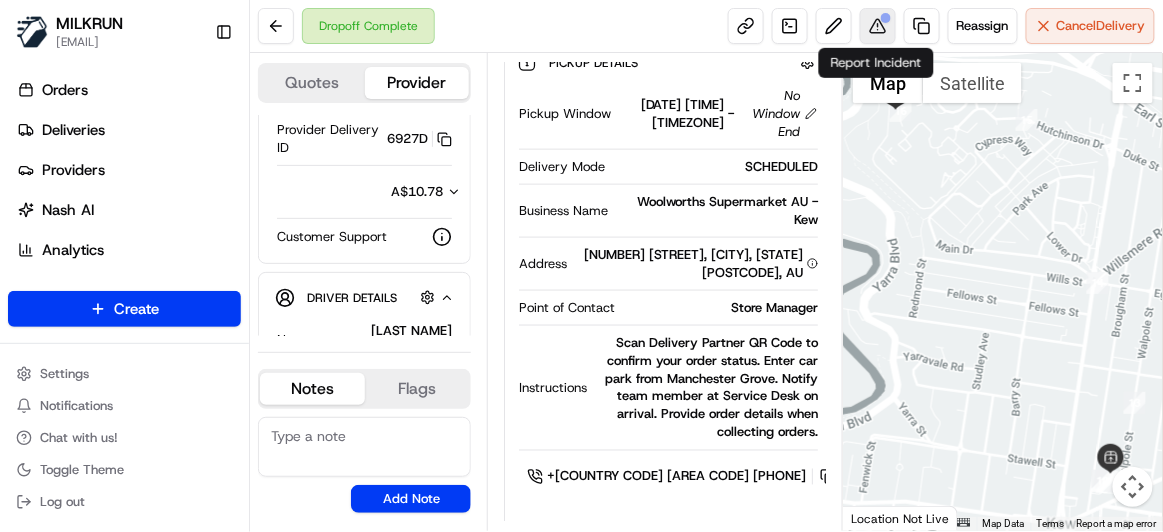 click at bounding box center (878, 26) 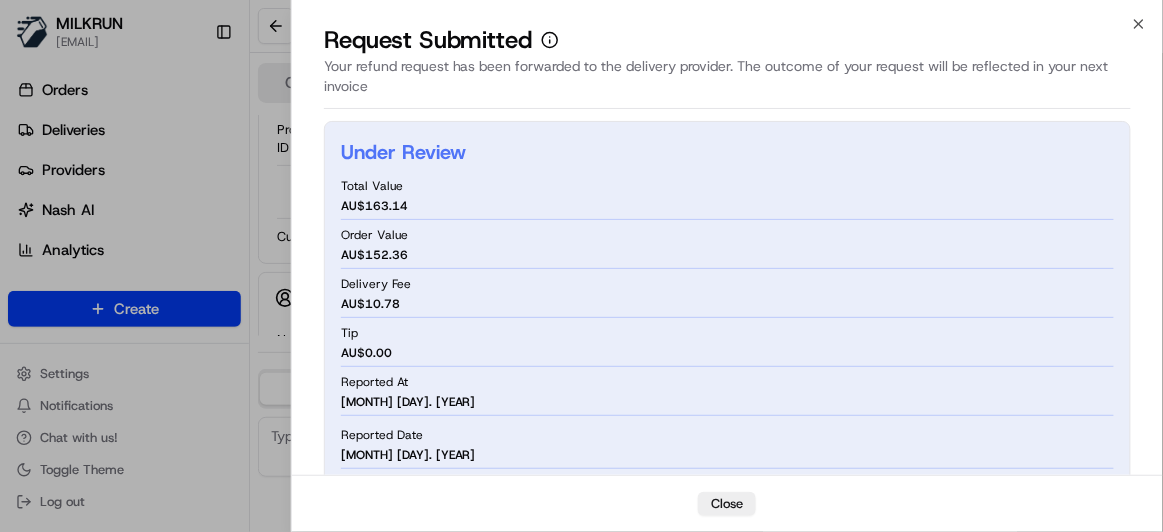 type 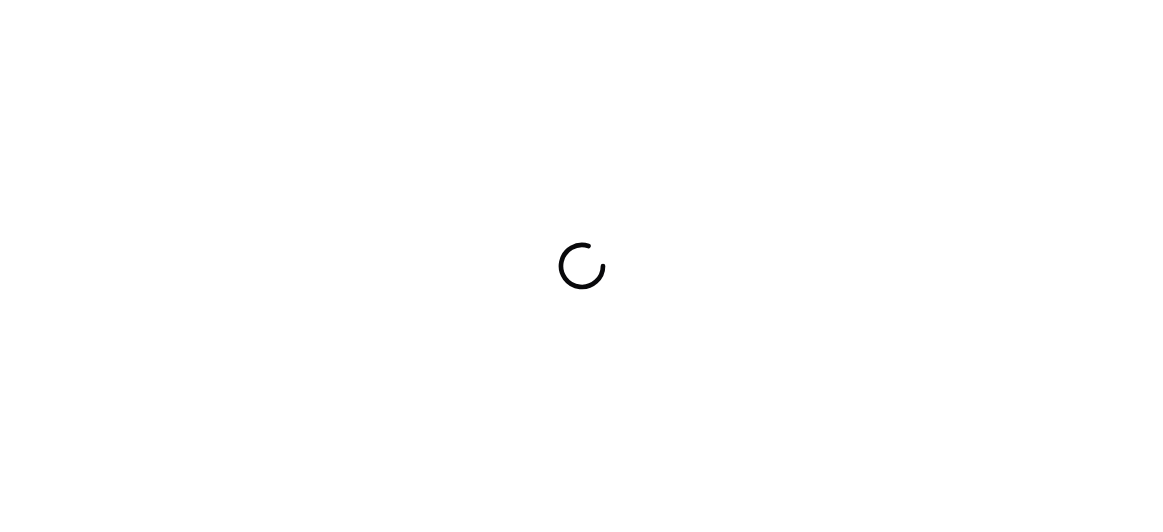 scroll, scrollTop: 0, scrollLeft: 0, axis: both 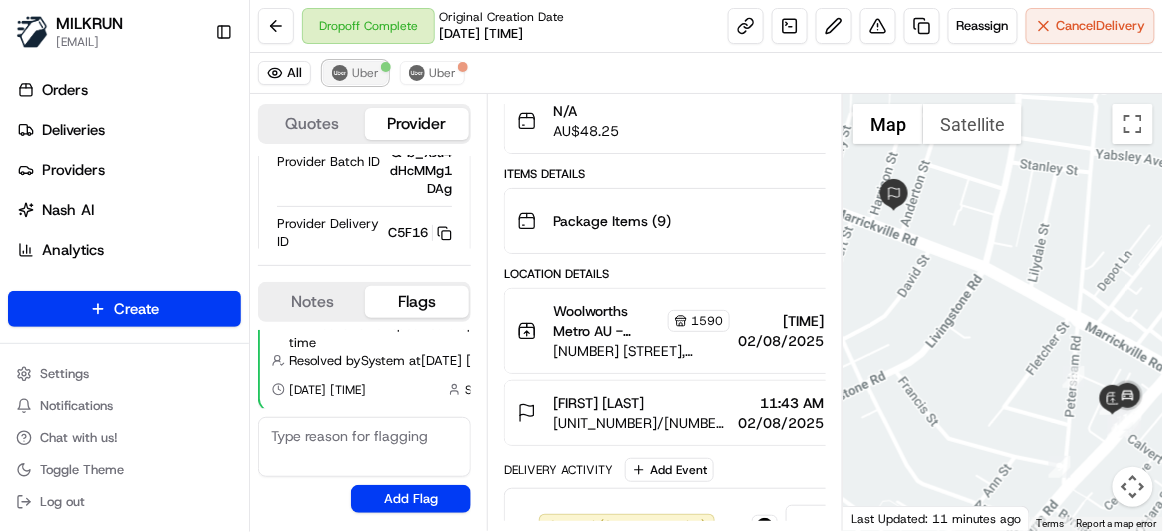 click on "Uber" at bounding box center (355, 73) 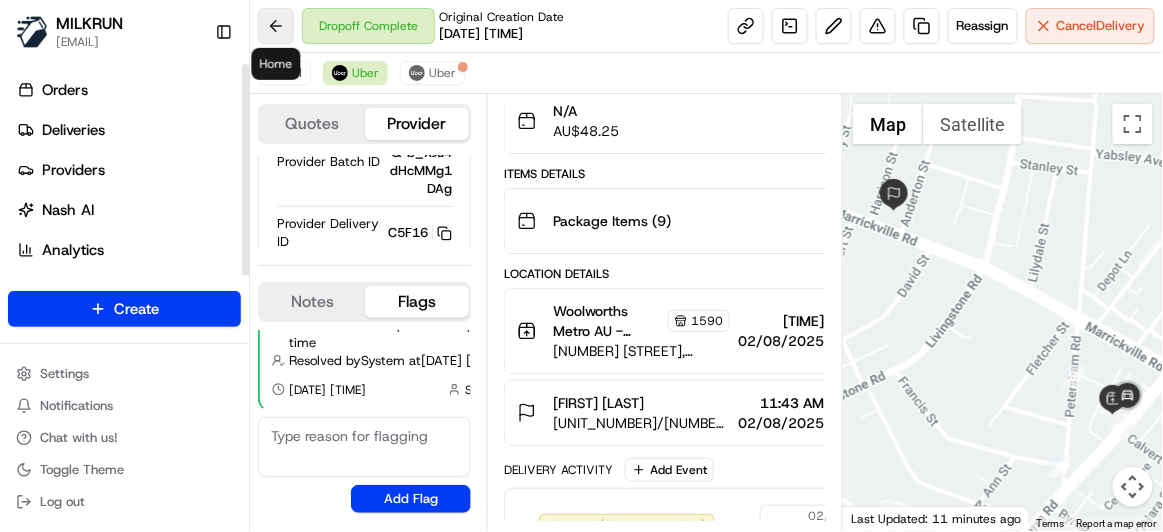 click at bounding box center [276, 26] 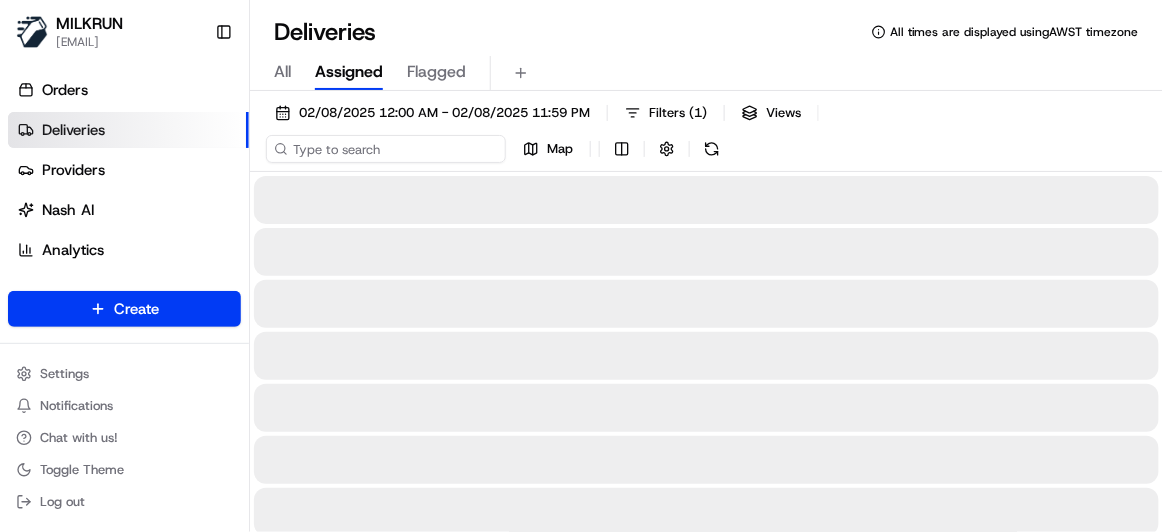 click at bounding box center [386, 149] 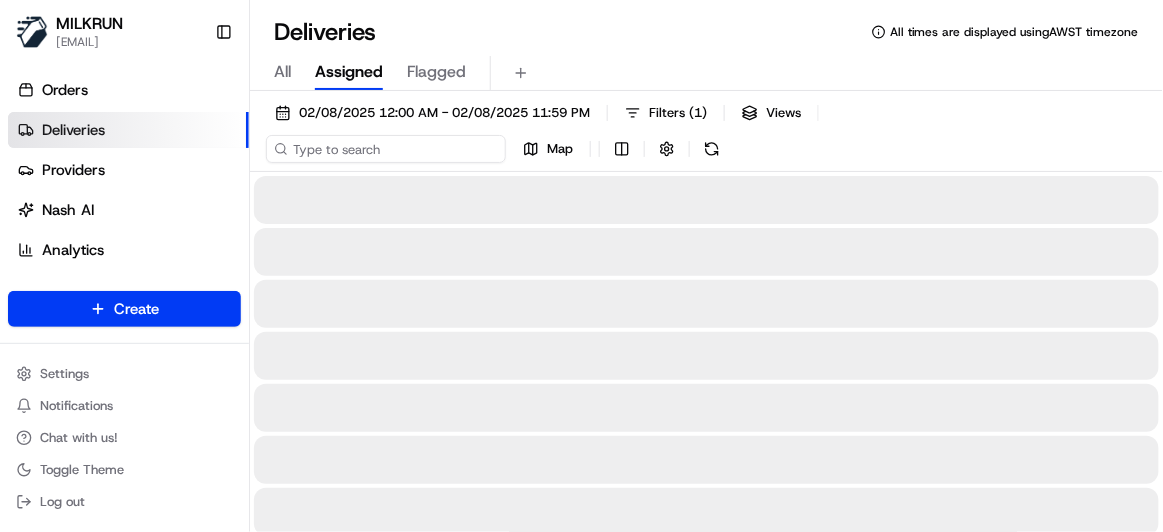 paste on "f2fa568f-341d-4fbc-bb95-16384cb252bc" 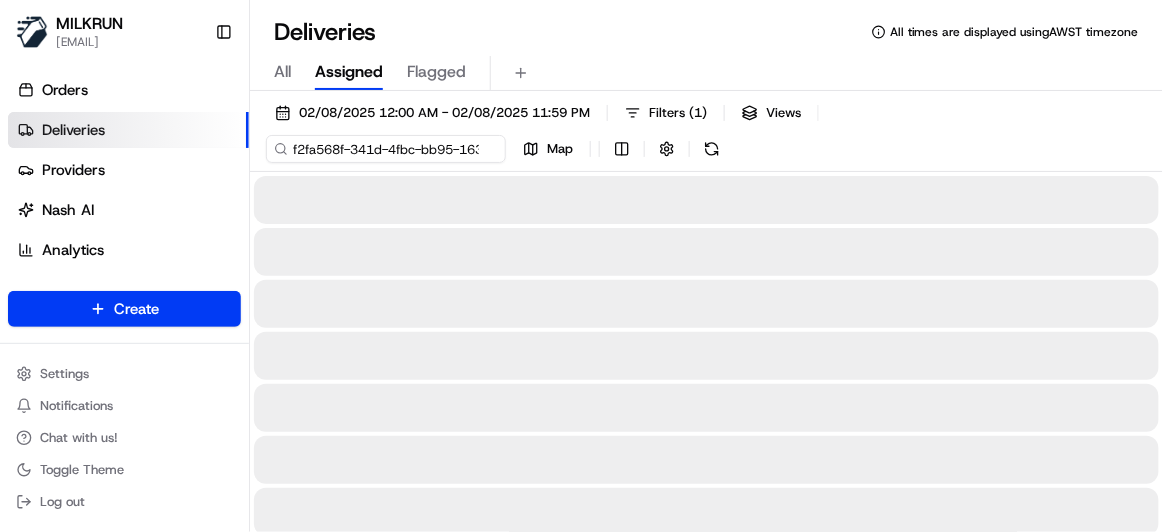 scroll, scrollTop: 0, scrollLeft: 83, axis: horizontal 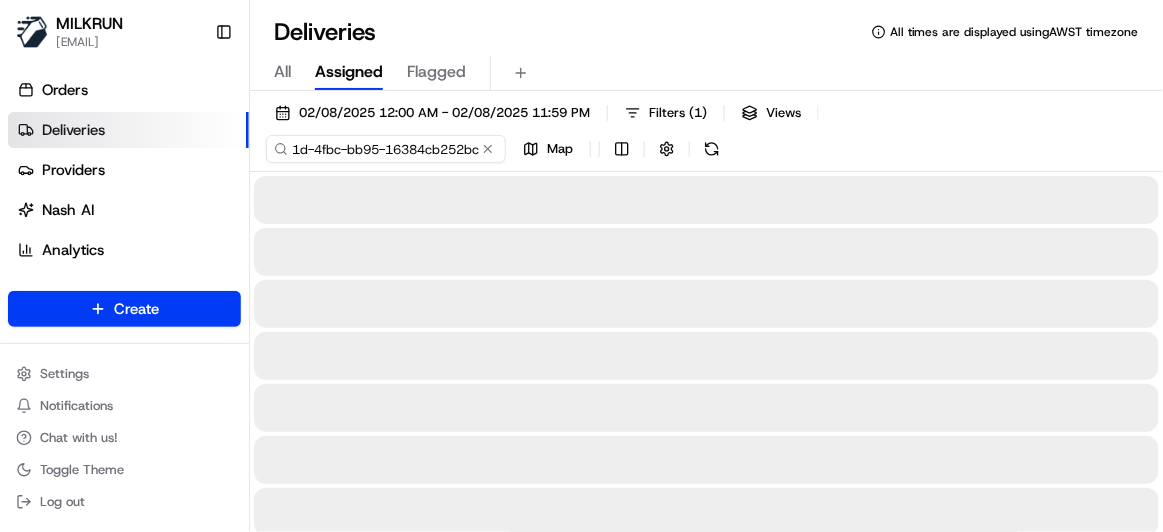 type on "f2fa568f-341d-4fbc-bb95-16384cb252bc" 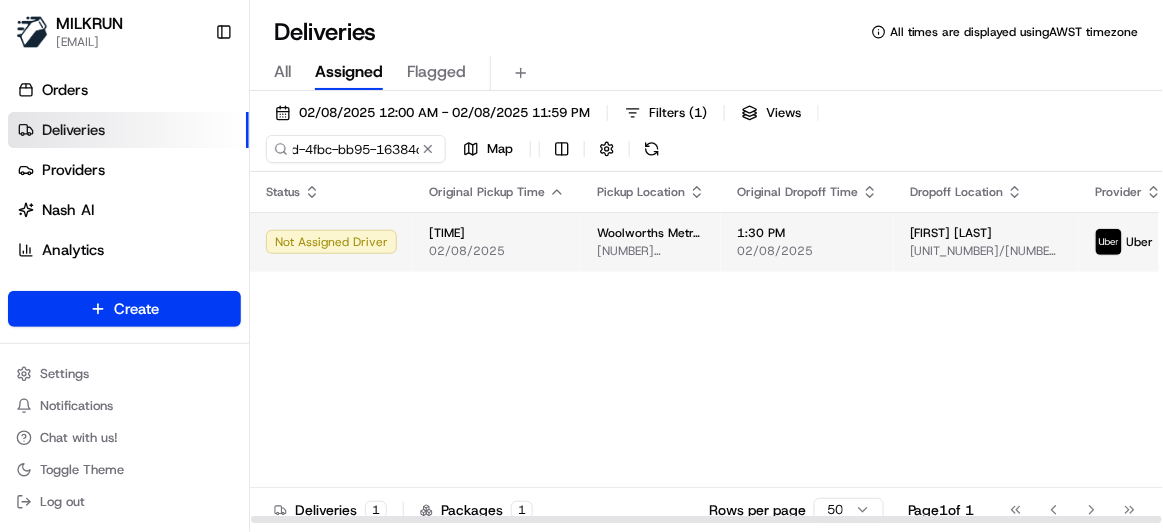 click on "1:10 PM" at bounding box center (497, 233) 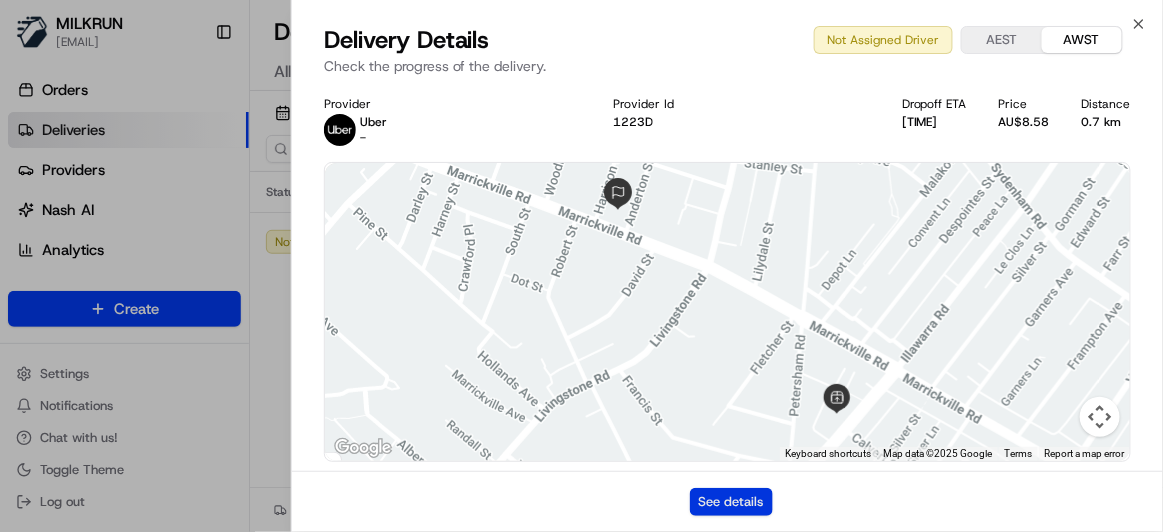 click on "See details" at bounding box center [731, 502] 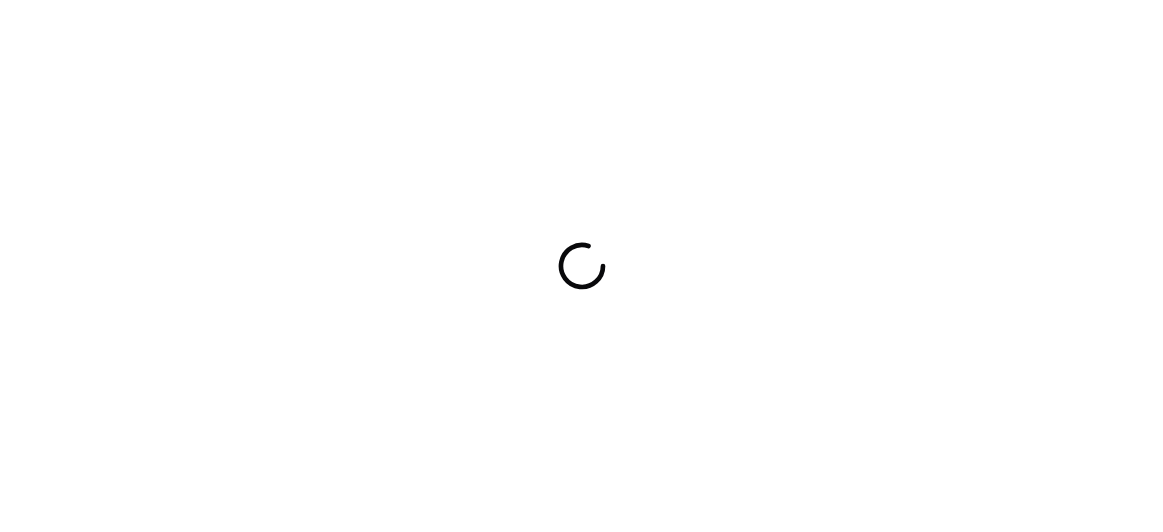 scroll, scrollTop: 0, scrollLeft: 0, axis: both 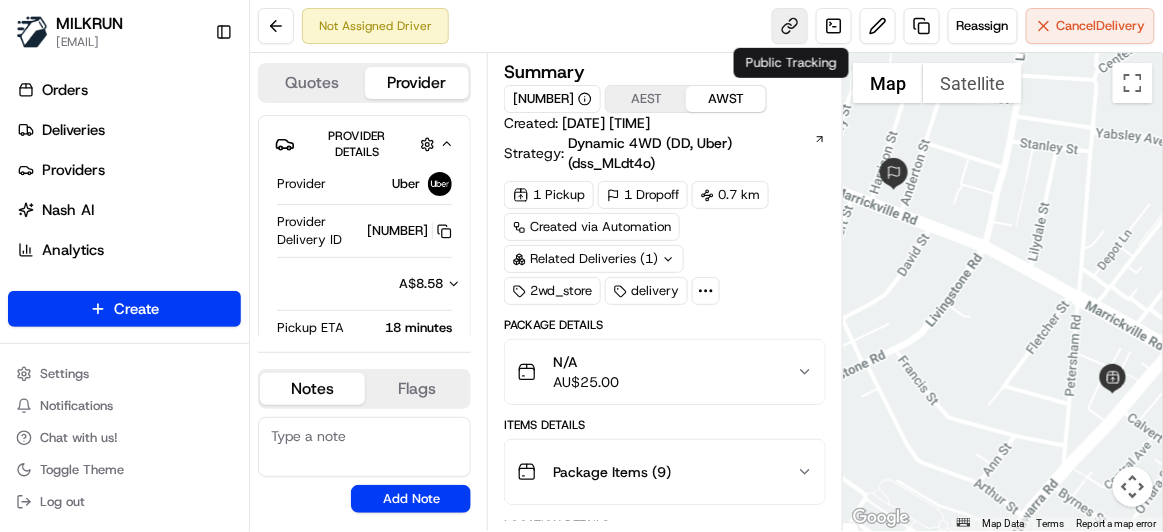 click at bounding box center (790, 26) 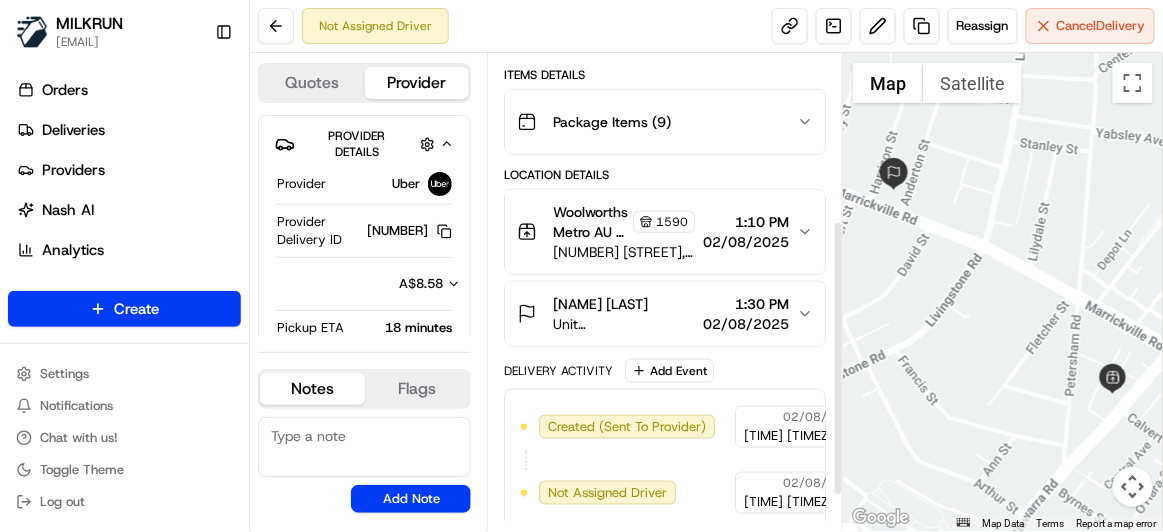 scroll, scrollTop: 0, scrollLeft: 0, axis: both 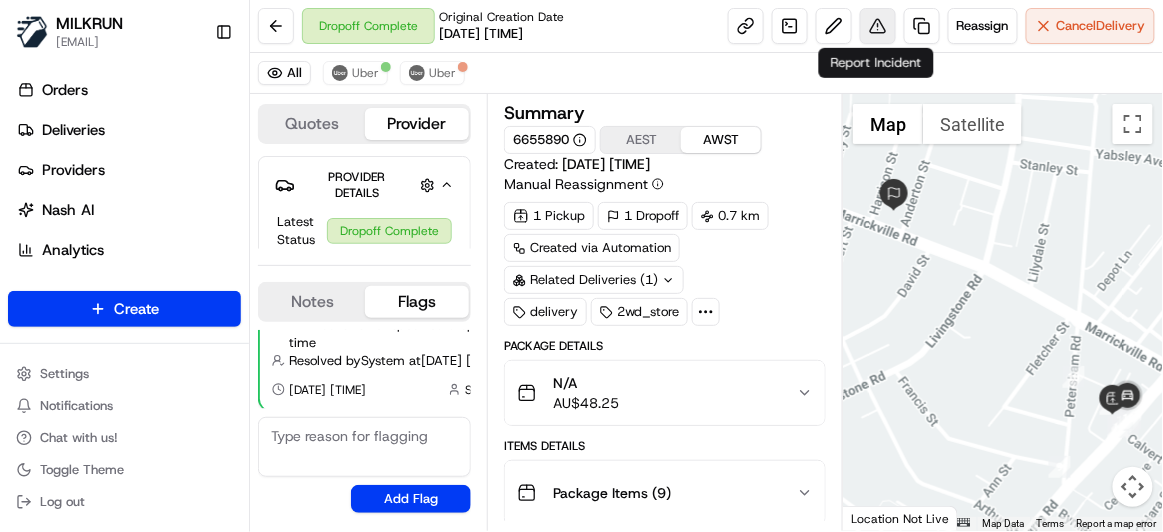 click at bounding box center [878, 26] 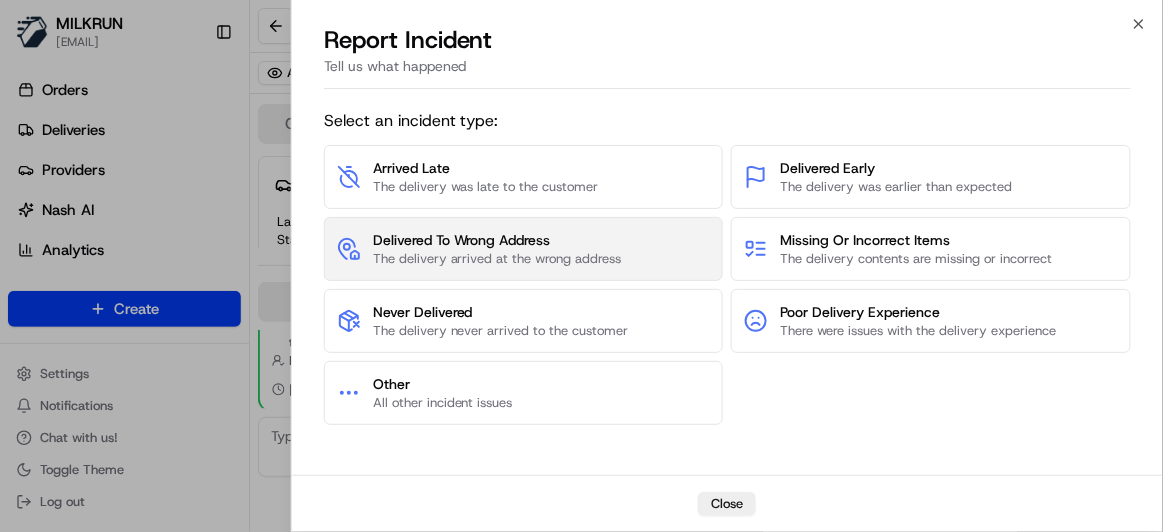click on "The delivery arrived at the wrong address" at bounding box center [497, 259] 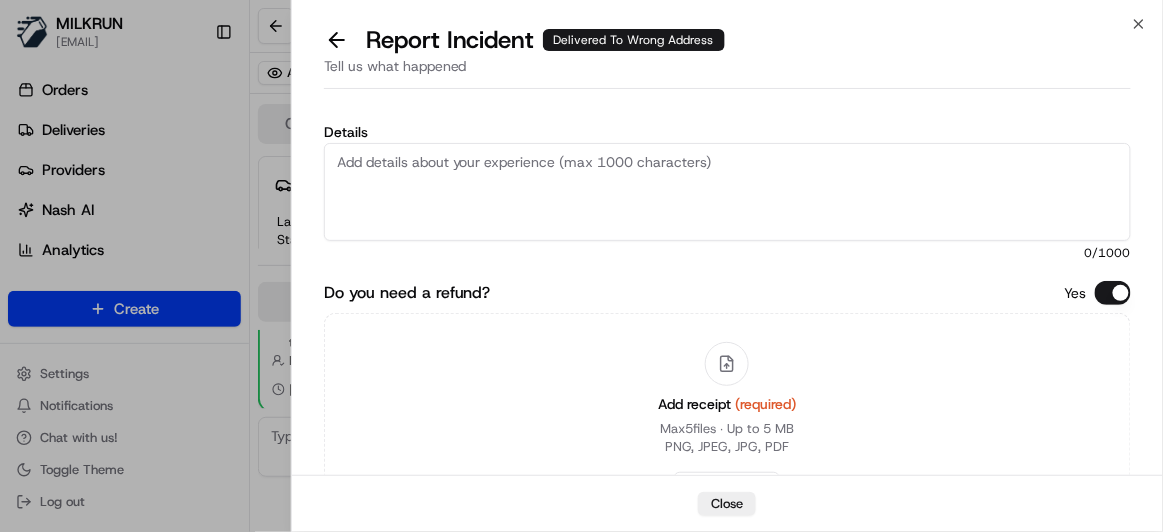 click on "Details" at bounding box center [727, 192] 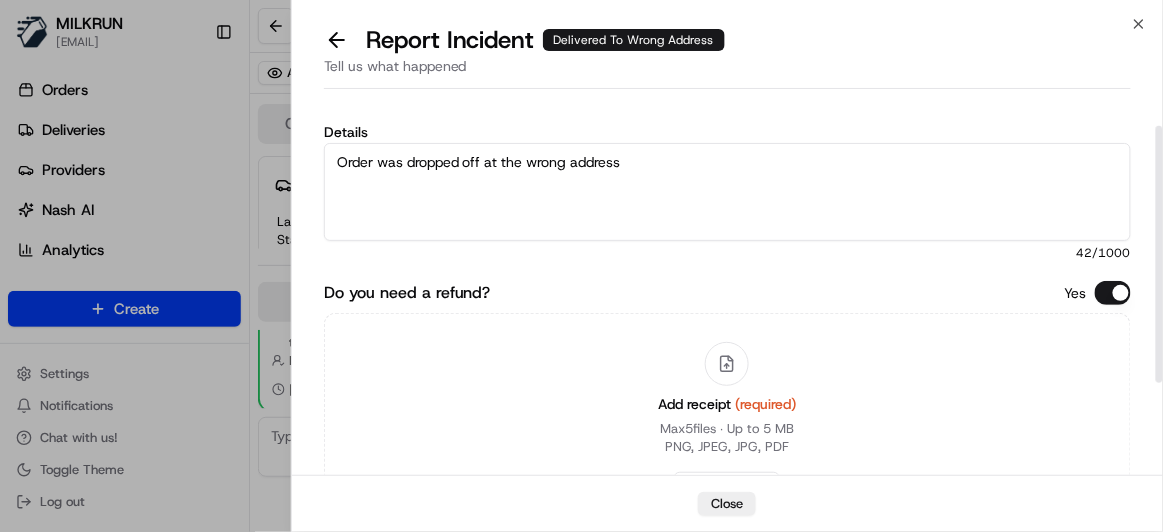 scroll, scrollTop: 179, scrollLeft: 0, axis: vertical 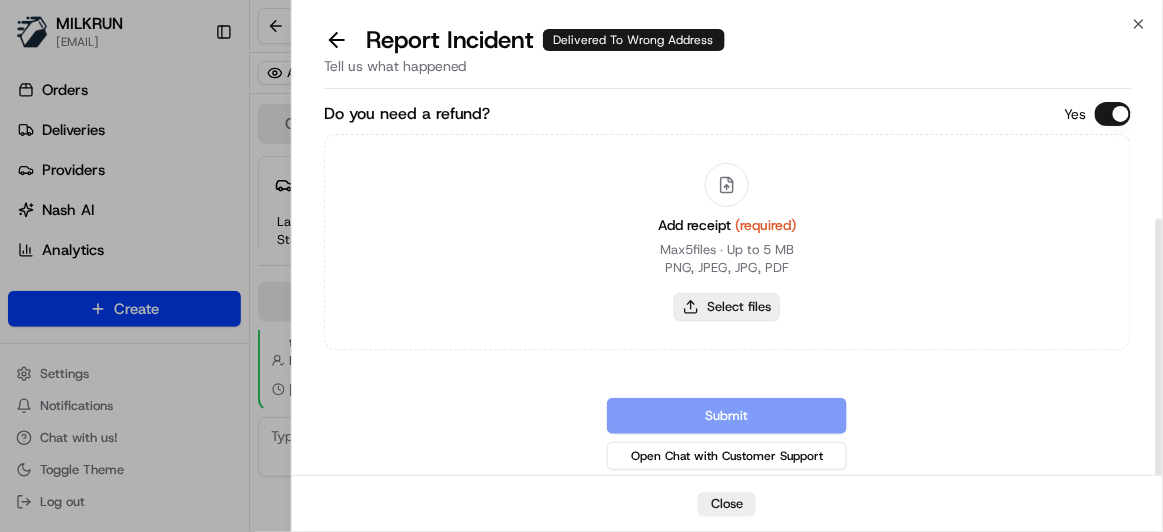 type on "Order was dropped off at the wrong address" 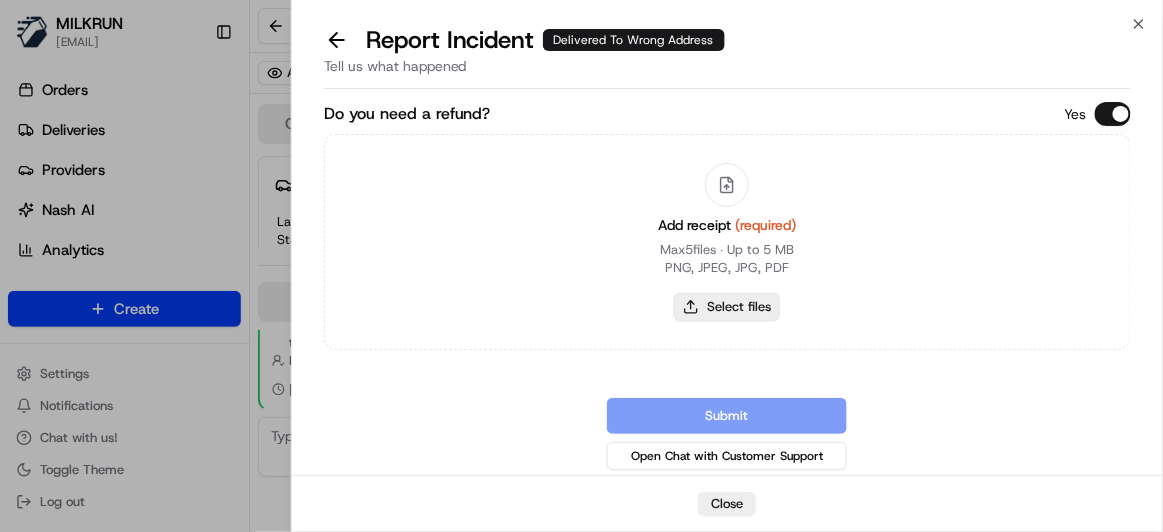 type on "C:\fakepath\Screenshot 2025-08-02 125214.png" 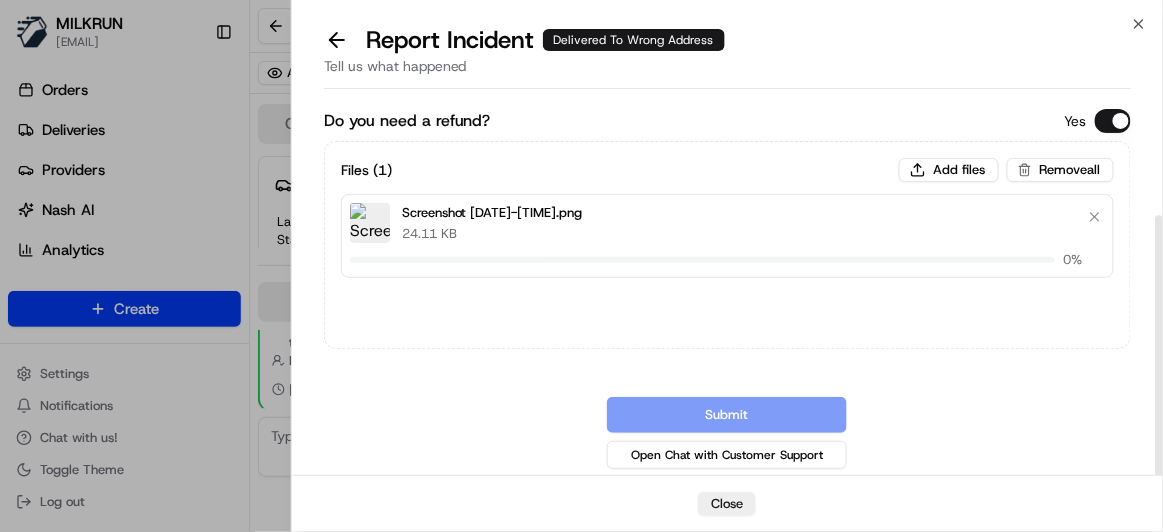 type 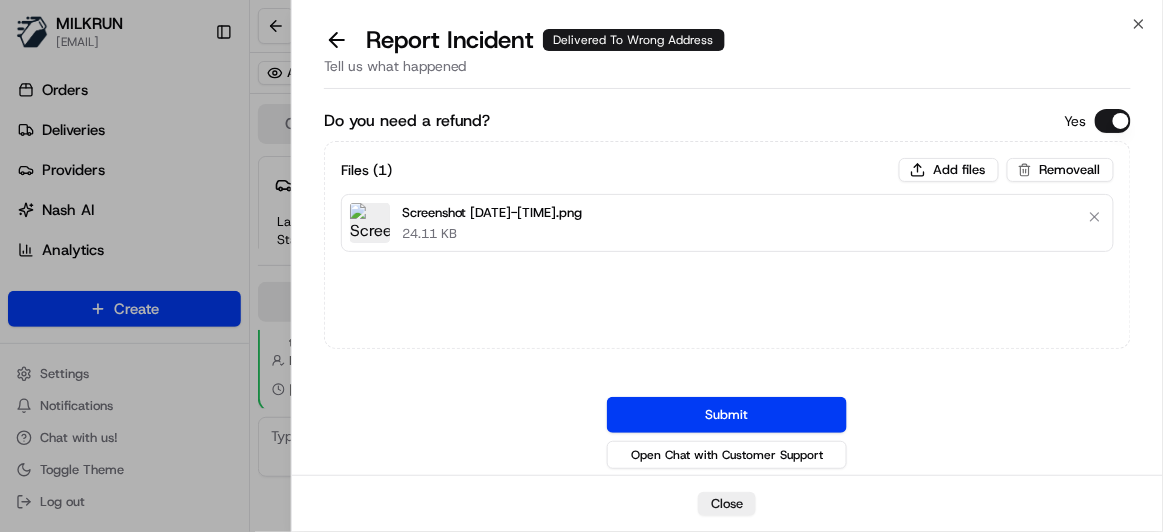 click on "Submit" at bounding box center [727, 415] 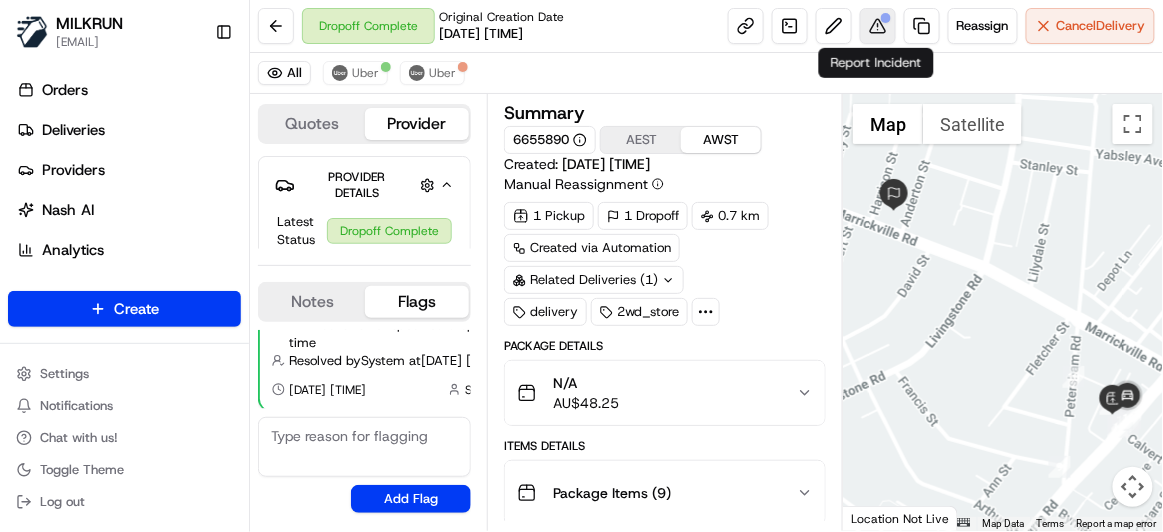 click at bounding box center [878, 26] 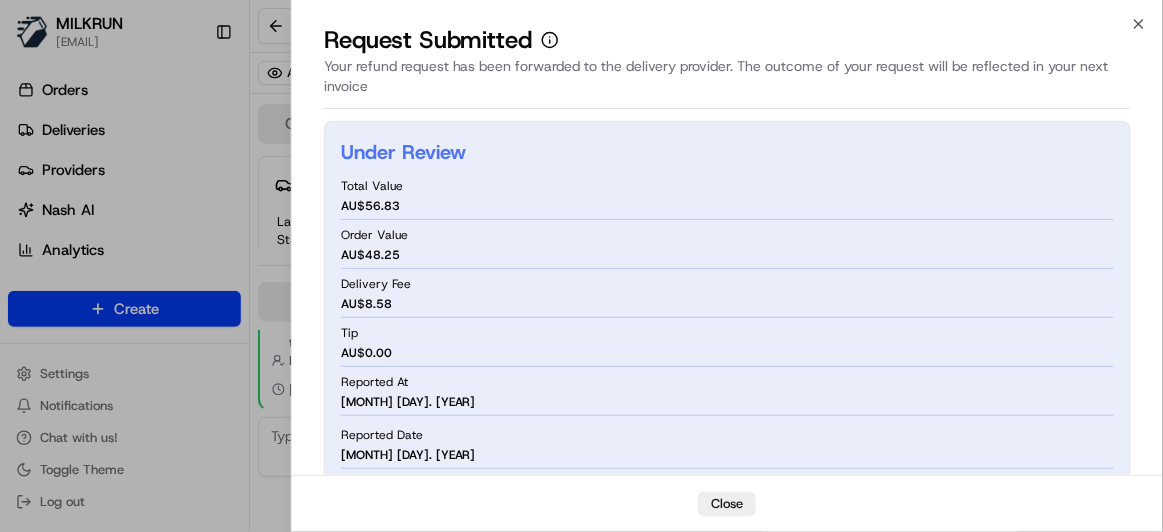 type 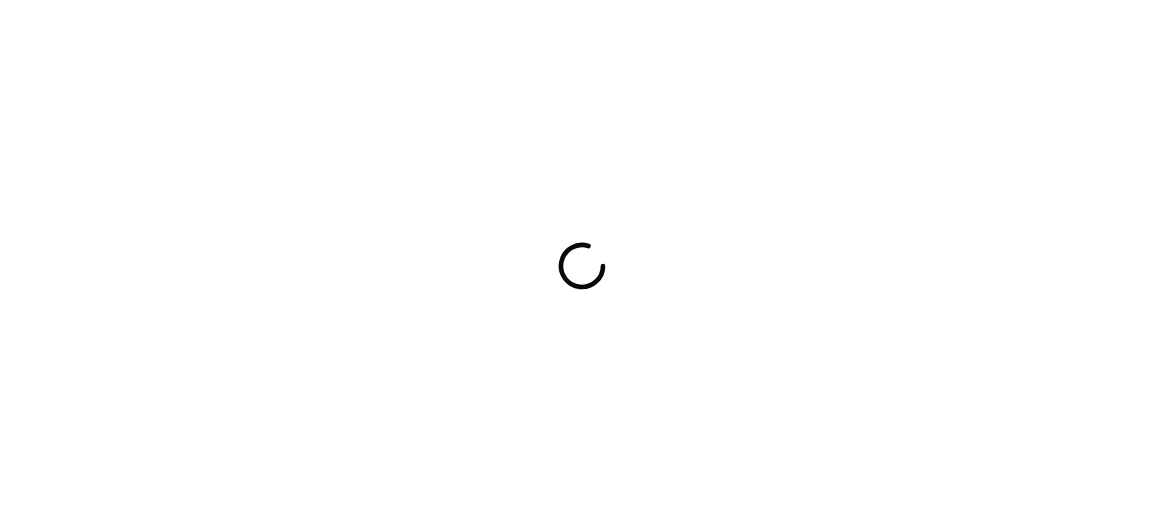 scroll, scrollTop: 0, scrollLeft: 0, axis: both 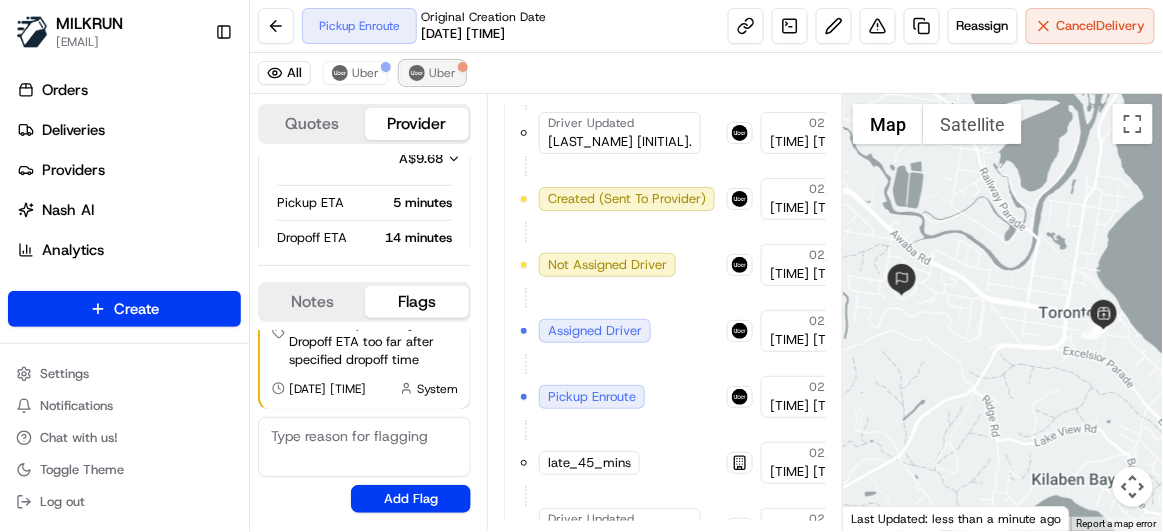 click at bounding box center (417, 73) 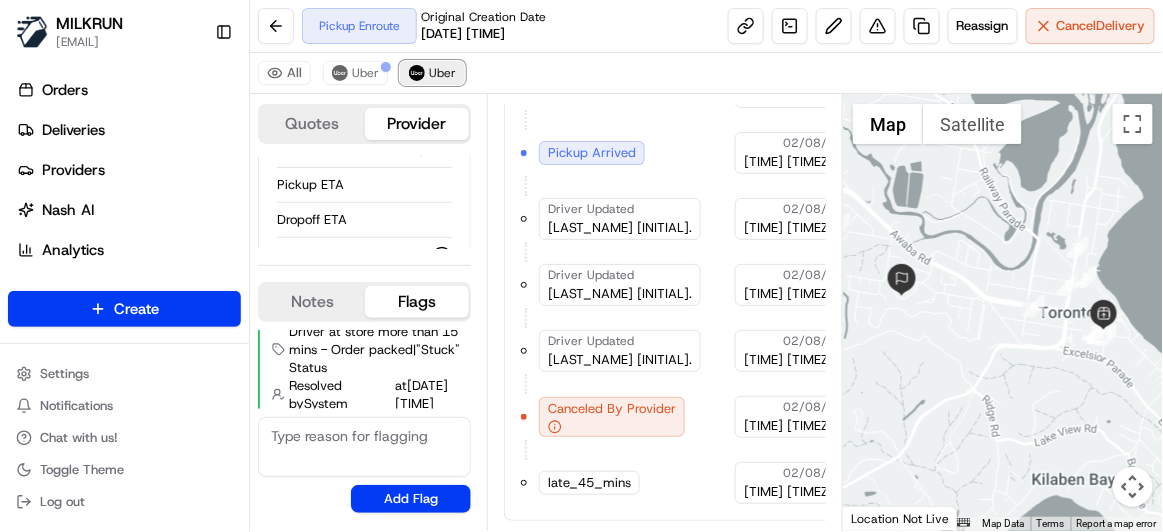 scroll, scrollTop: 927, scrollLeft: 0, axis: vertical 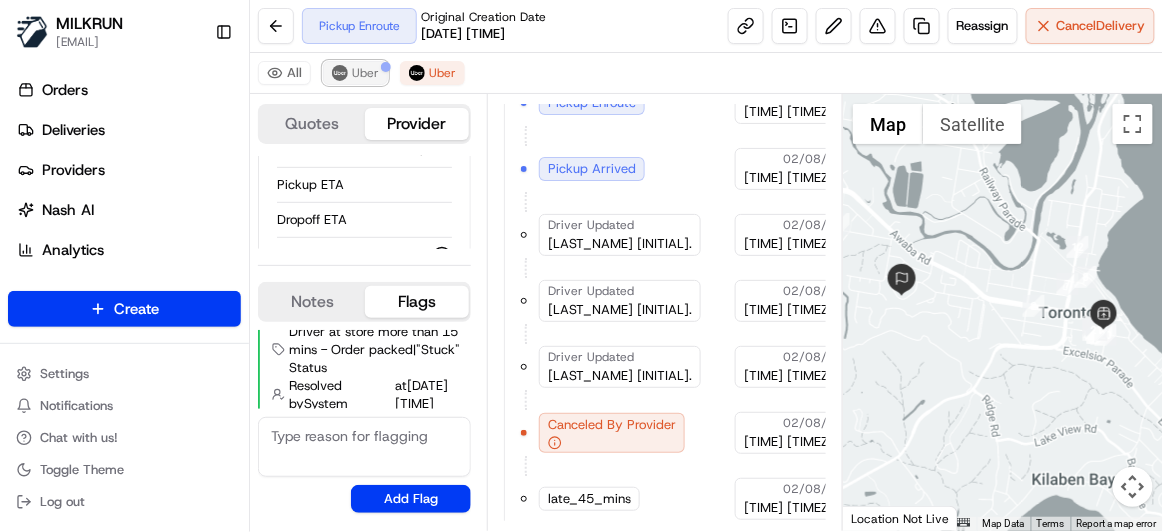 click at bounding box center (340, 73) 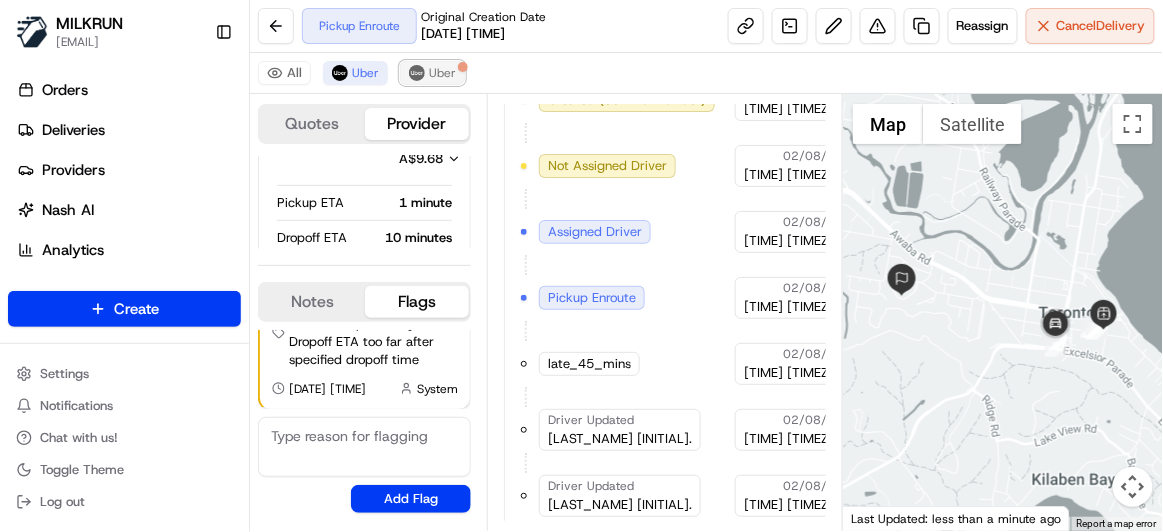 click on "Uber" at bounding box center (442, 73) 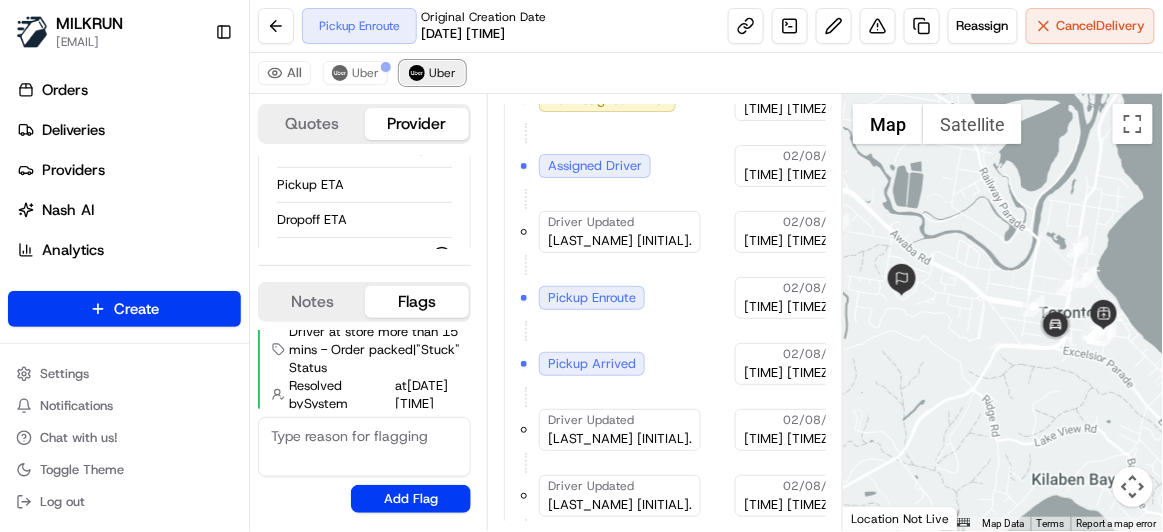 scroll, scrollTop: 927, scrollLeft: 0, axis: vertical 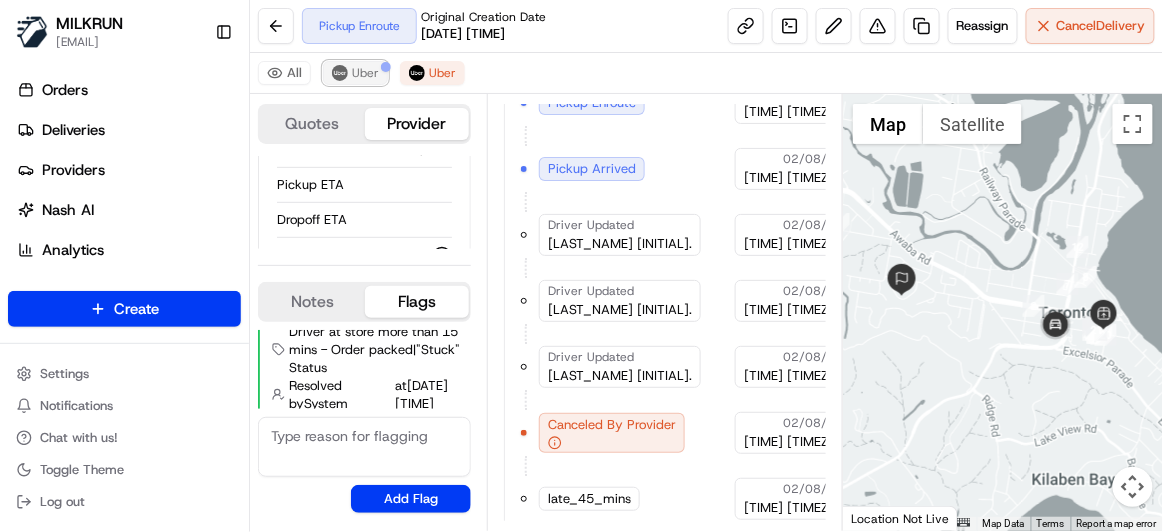 click at bounding box center [340, 73] 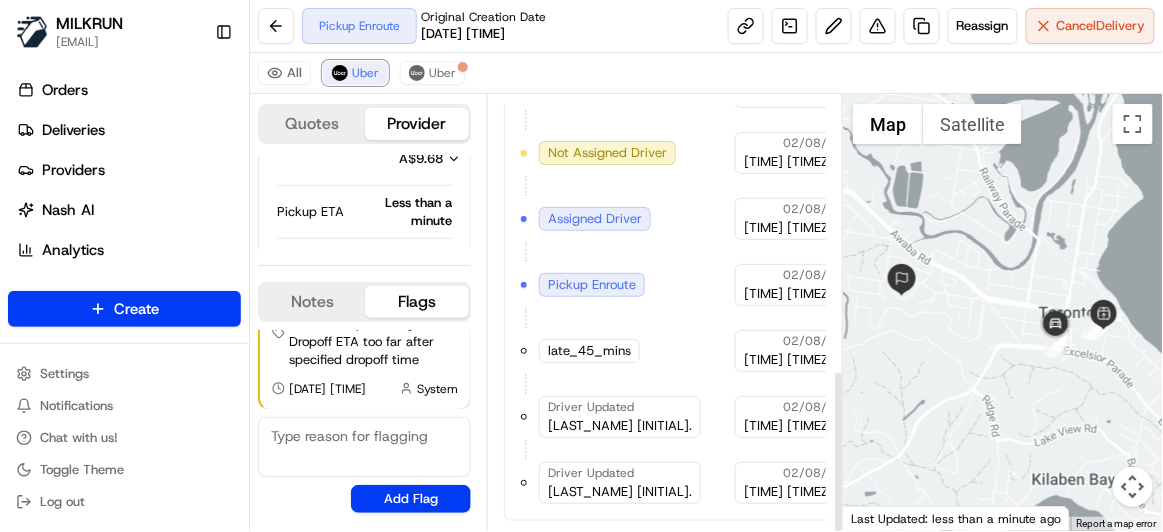 scroll, scrollTop: 732, scrollLeft: 0, axis: vertical 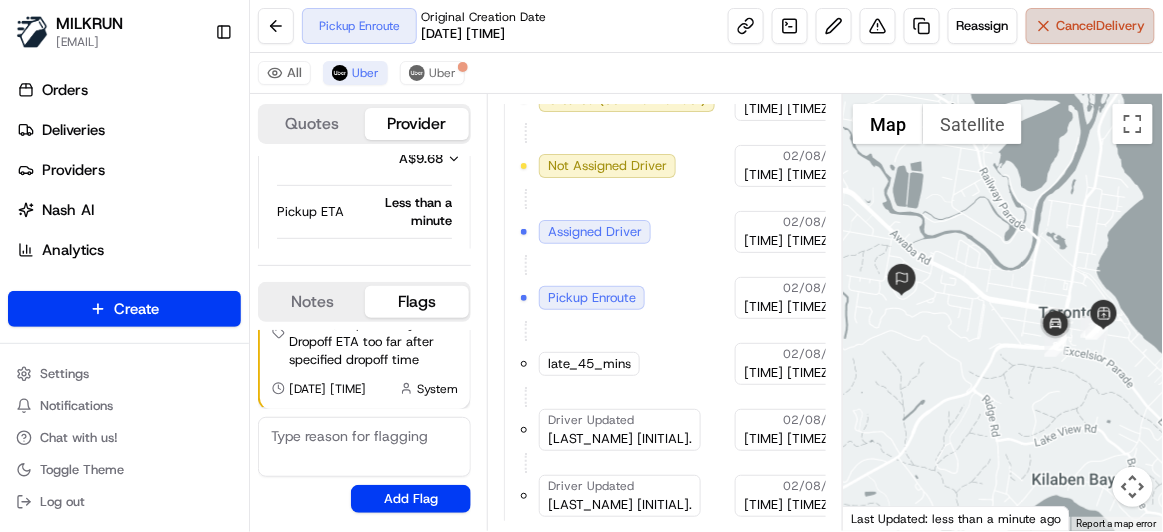 click on "Cancel  Delivery" at bounding box center [1090, 26] 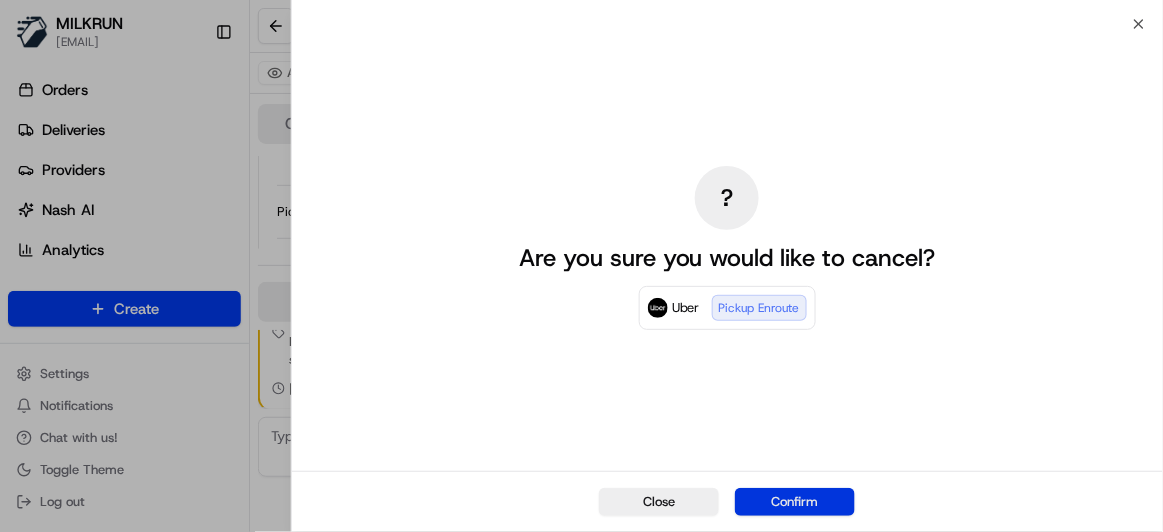 click on "Confirm" at bounding box center (795, 502) 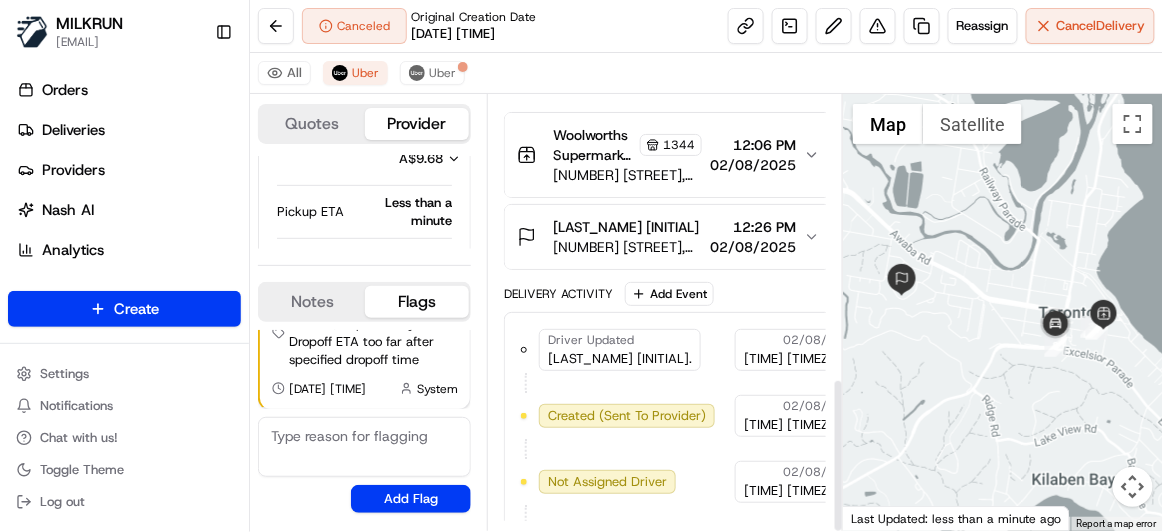 scroll, scrollTop: 797, scrollLeft: 0, axis: vertical 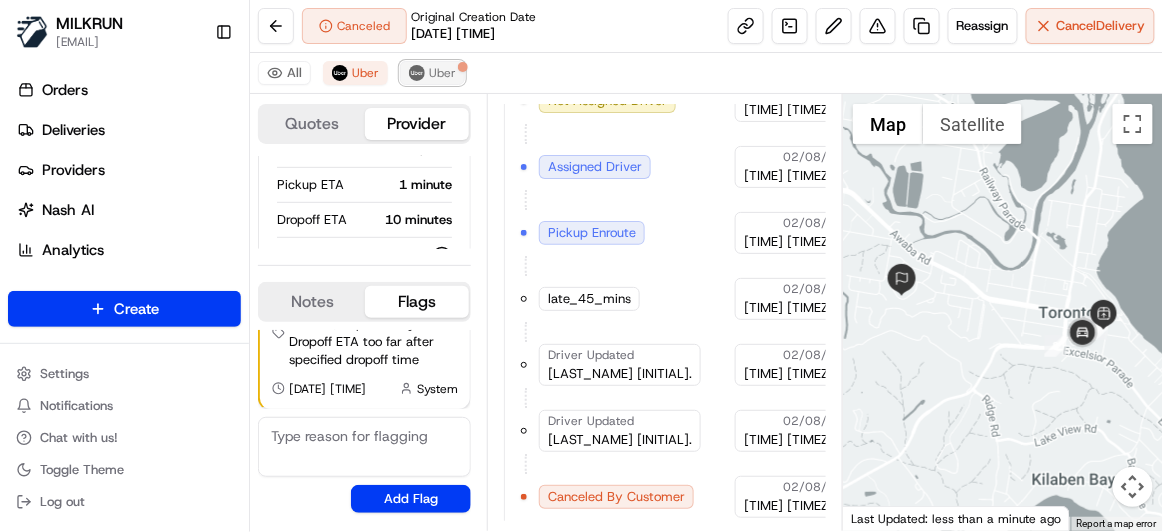 click on "Uber" at bounding box center (442, 73) 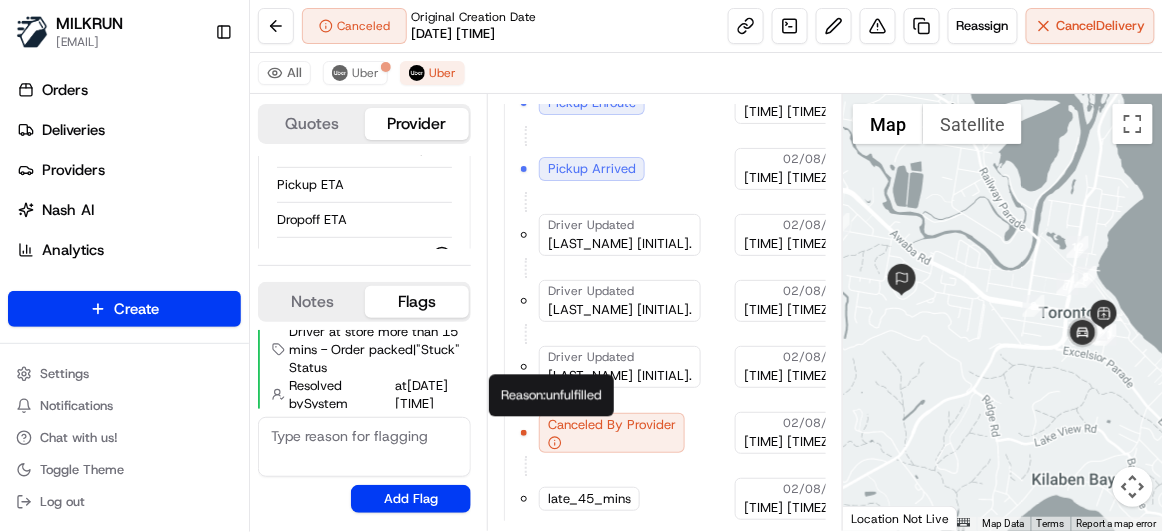 click 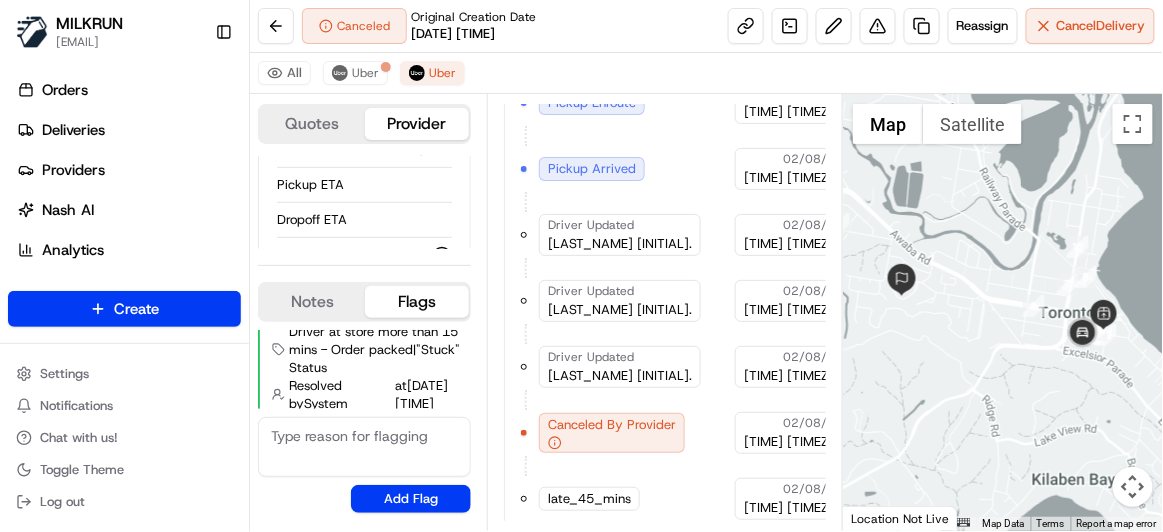 click 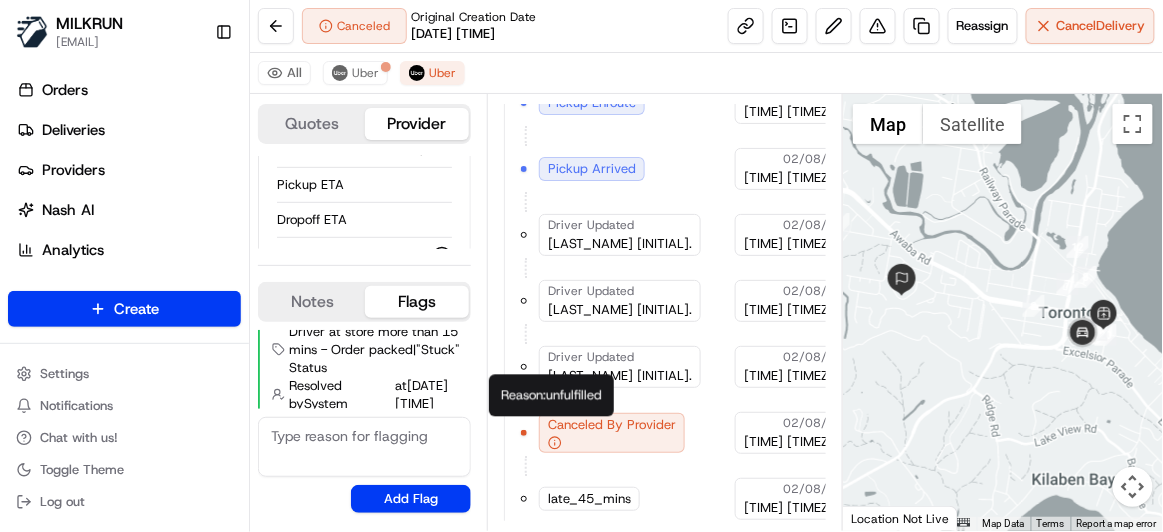 click 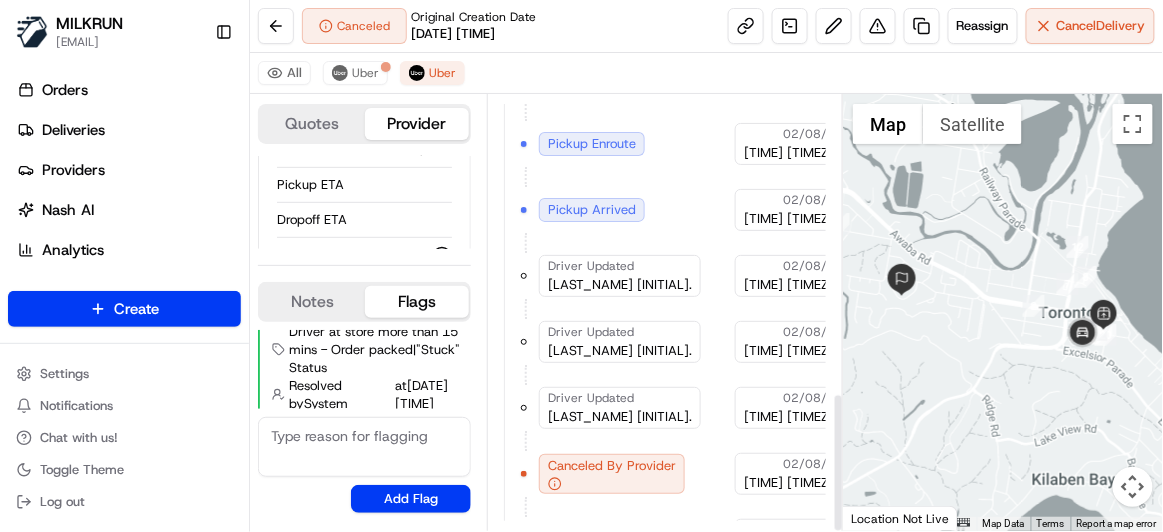 scroll, scrollTop: 927, scrollLeft: 0, axis: vertical 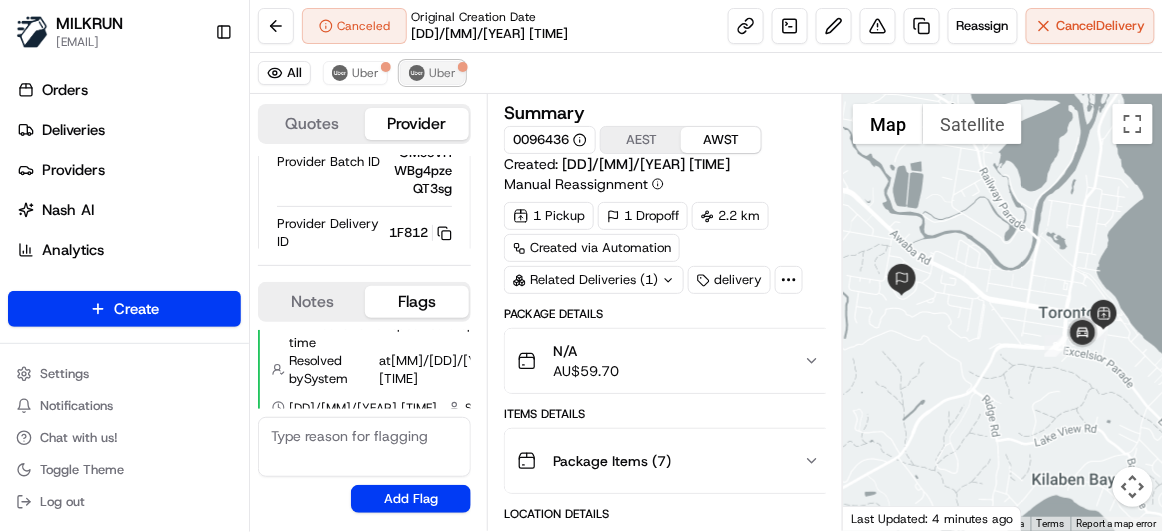 click on "Uber" at bounding box center [432, 73] 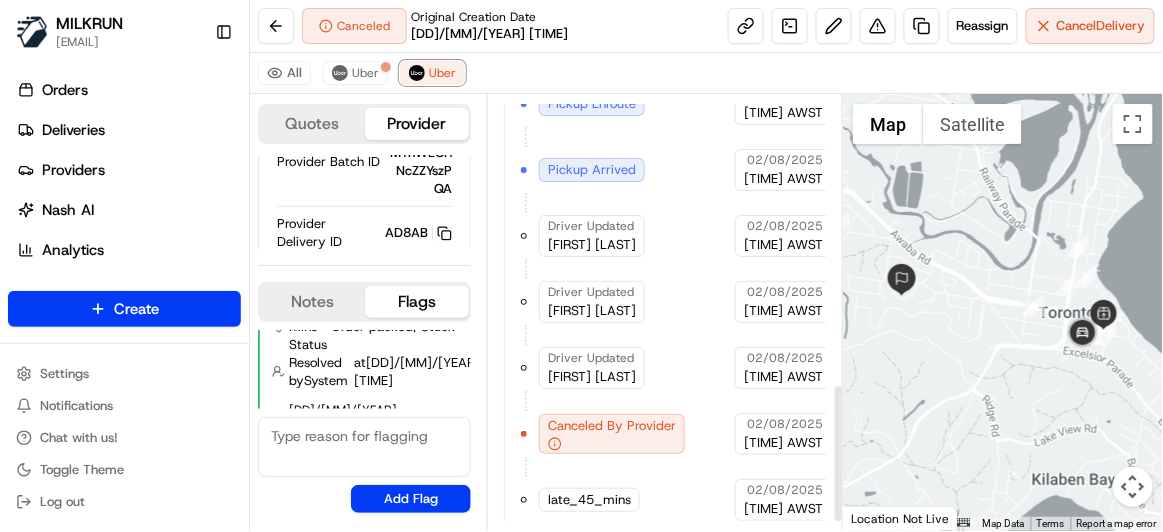 scroll, scrollTop: 927, scrollLeft: 0, axis: vertical 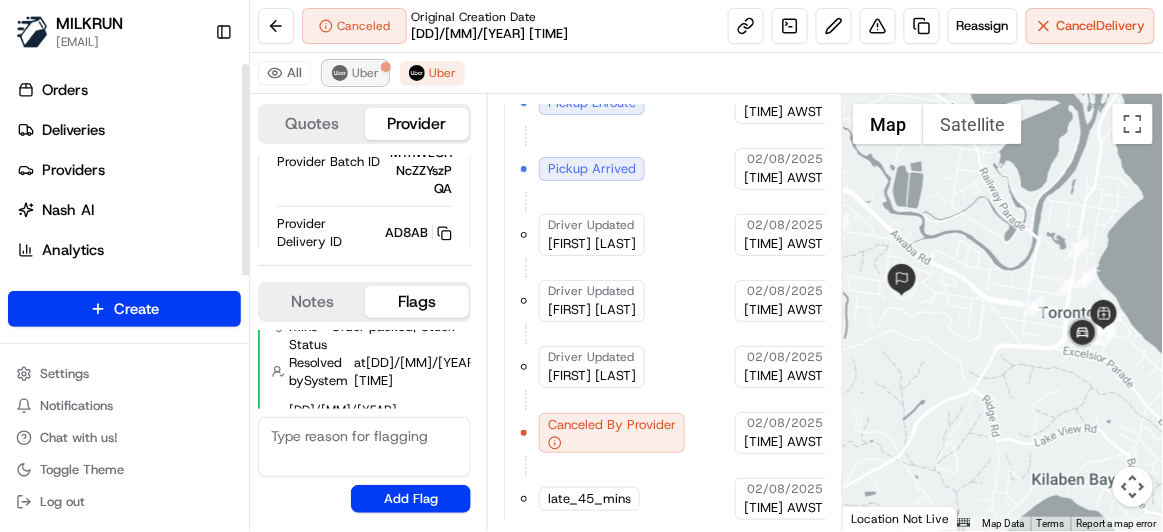 click at bounding box center [340, 73] 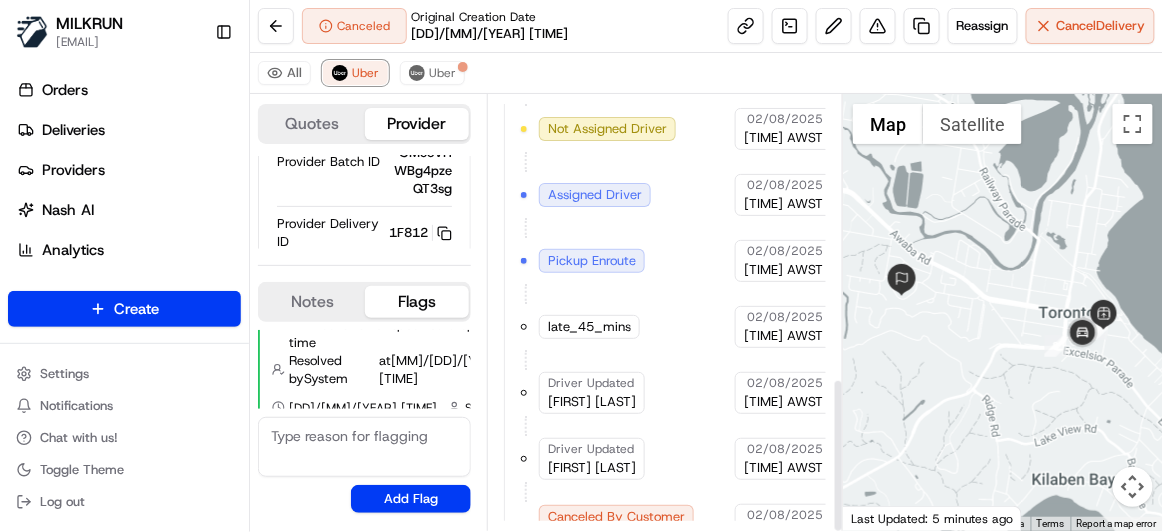 scroll, scrollTop: 797, scrollLeft: 0, axis: vertical 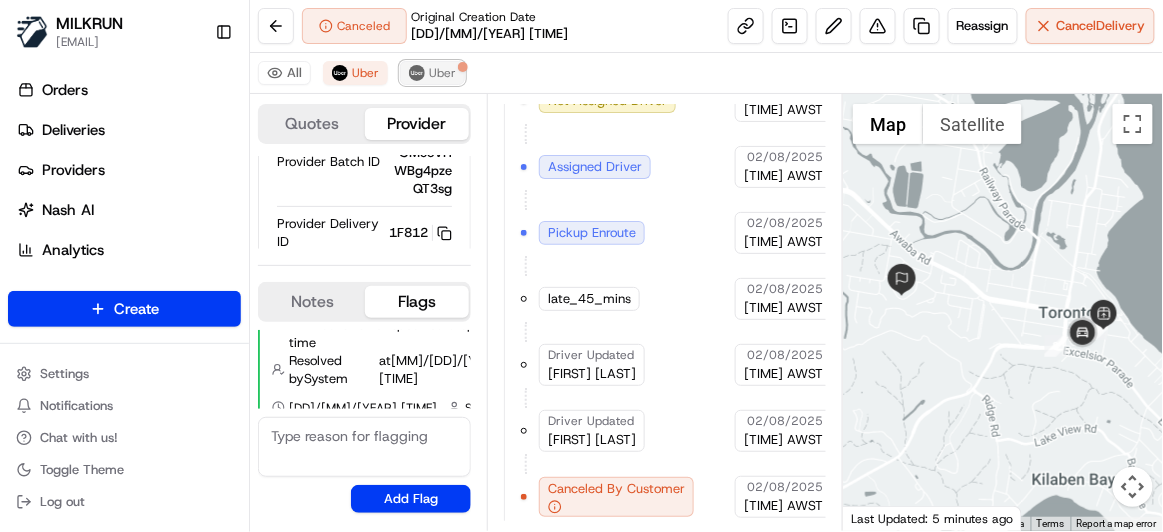 click on "Uber" at bounding box center [432, 73] 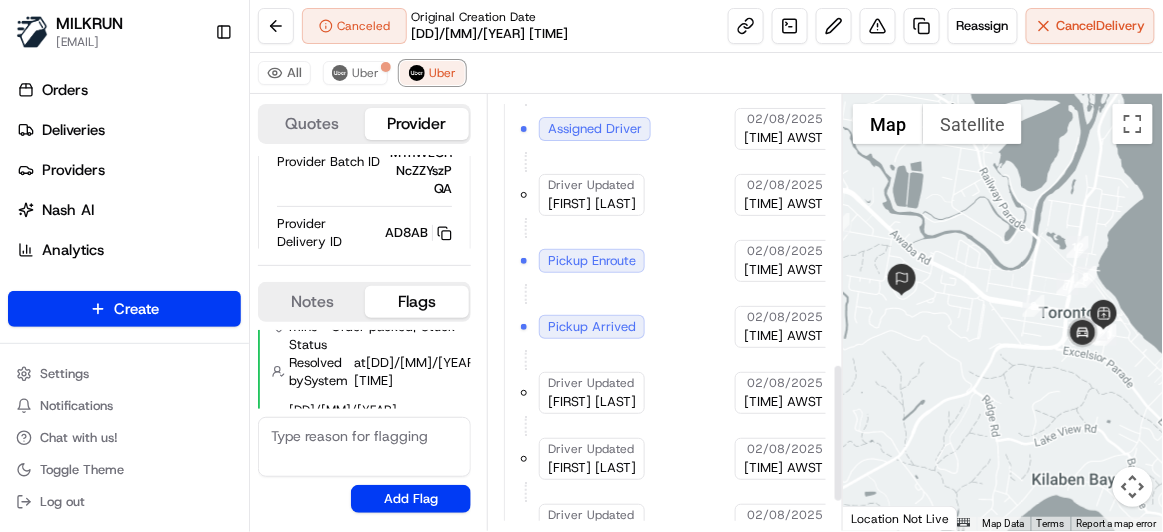 scroll, scrollTop: 746, scrollLeft: 0, axis: vertical 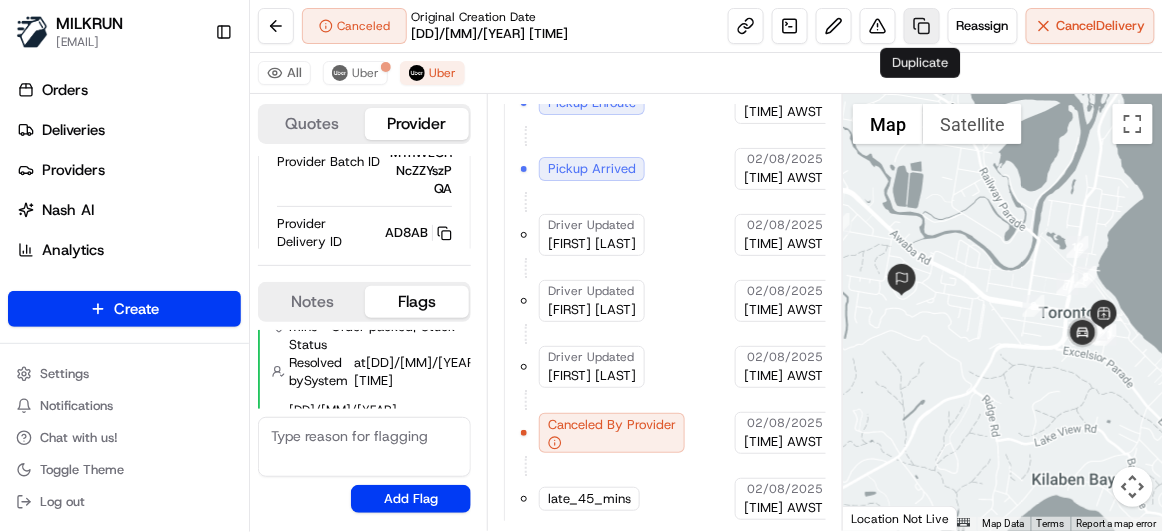 click at bounding box center [922, 26] 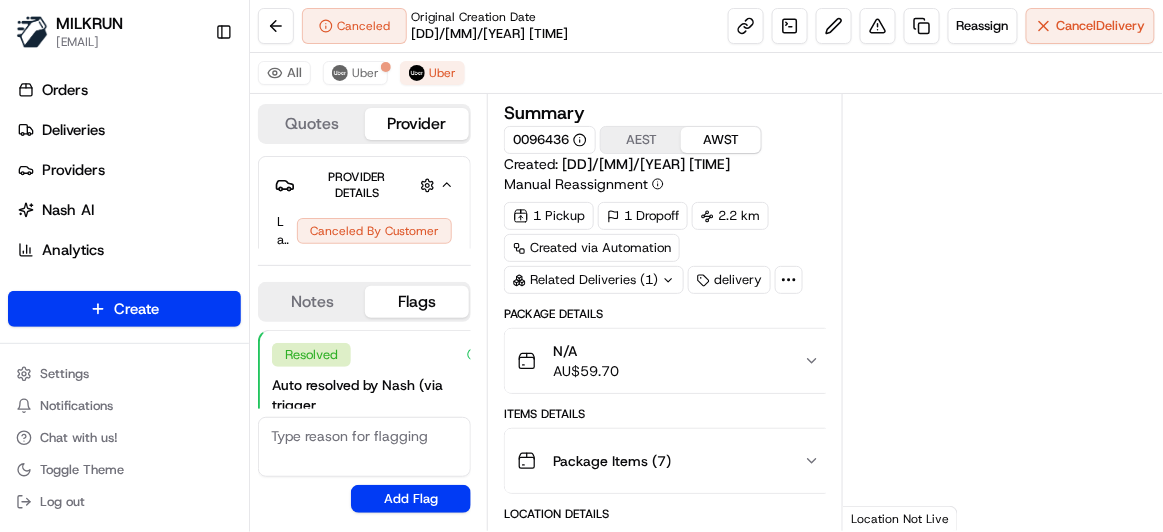 scroll, scrollTop: 196, scrollLeft: 0, axis: vertical 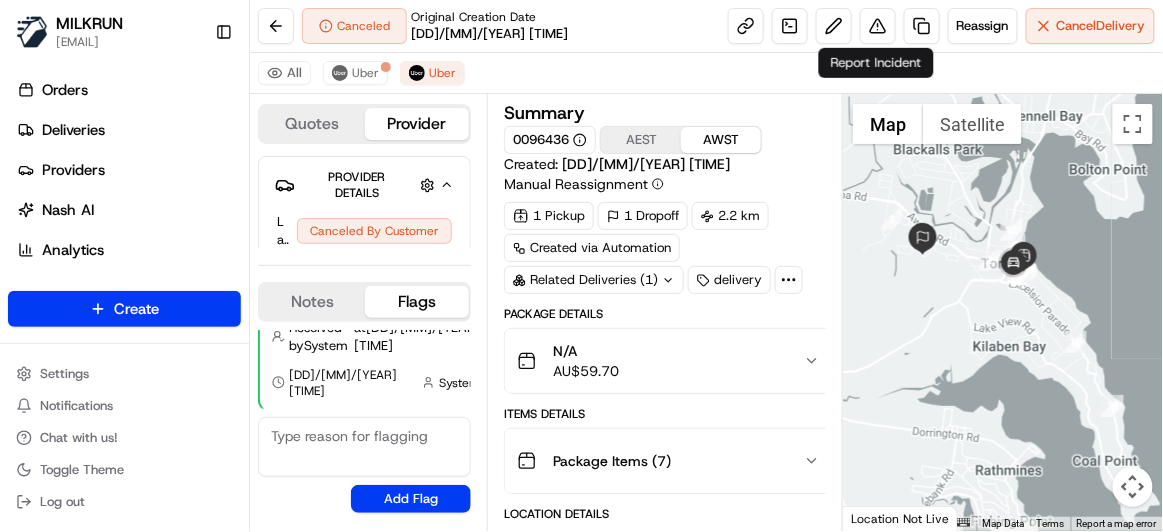 click on "Reassign Cancel  Delivery" at bounding box center (941, 26) 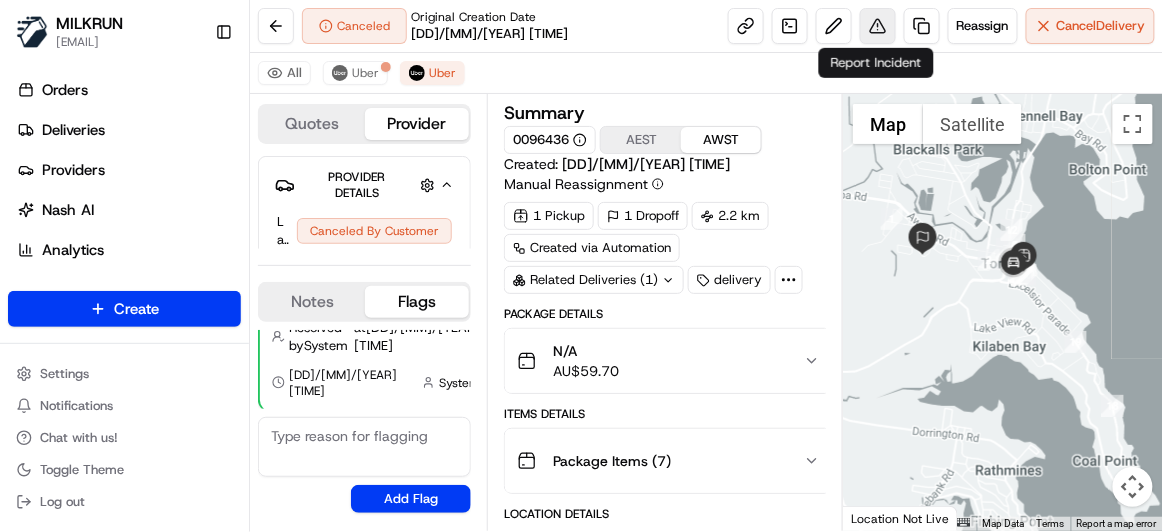 click at bounding box center (878, 26) 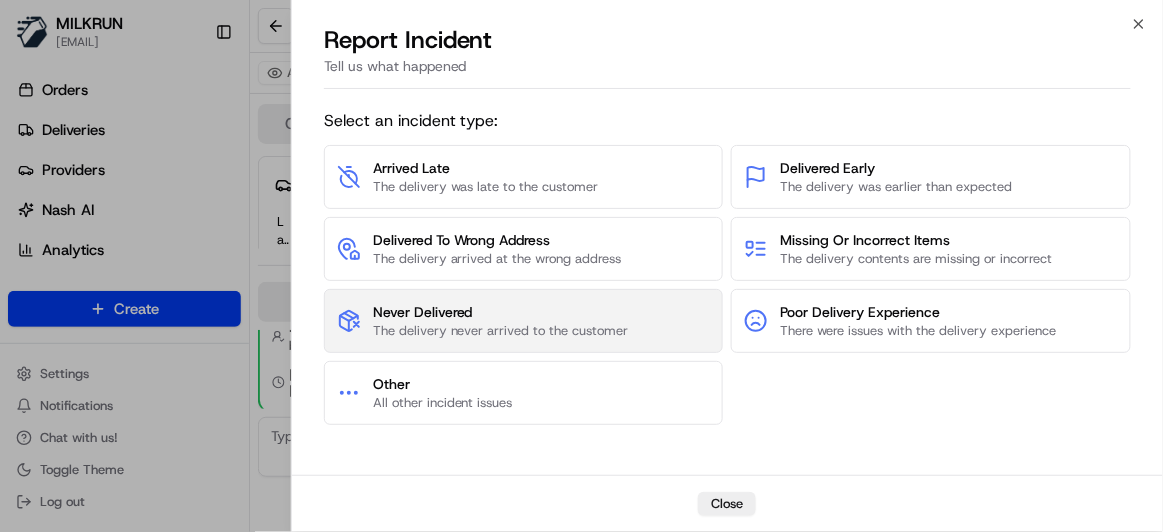 click on "Never Delivered The delivery never arrived to the customer" at bounding box center [524, 321] 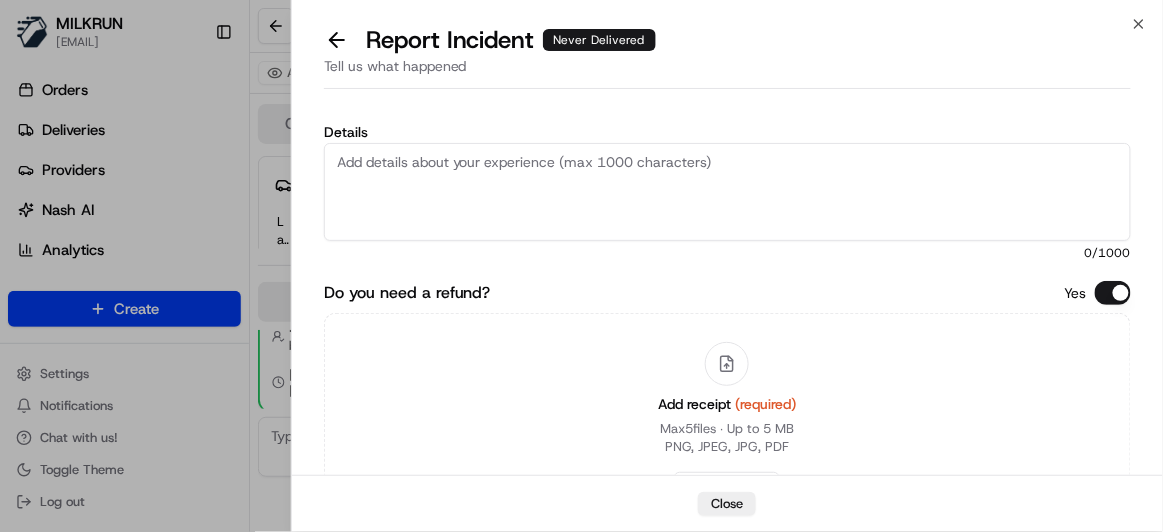 click on "Details" at bounding box center [727, 192] 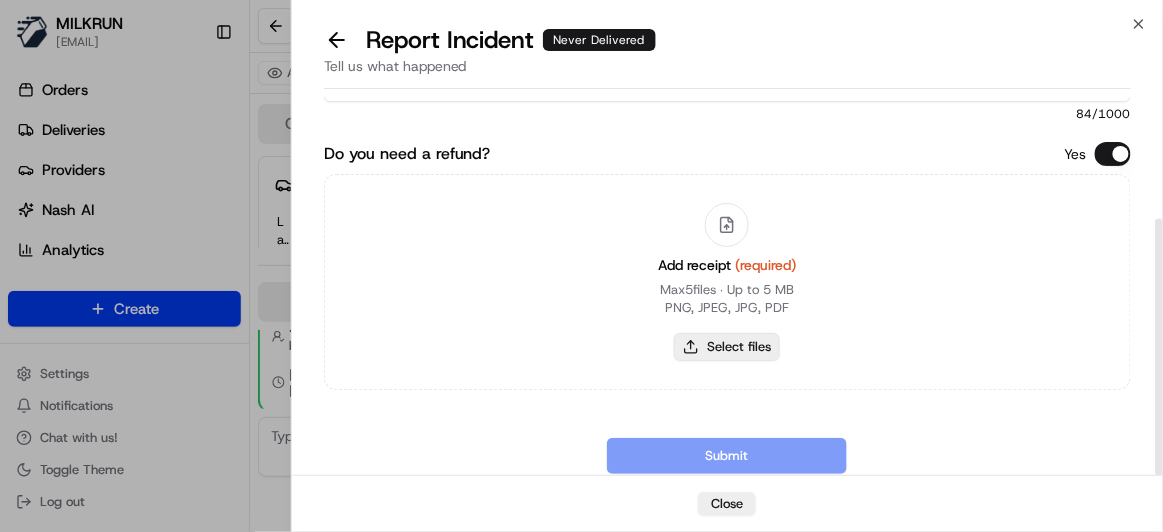 scroll, scrollTop: 179, scrollLeft: 0, axis: vertical 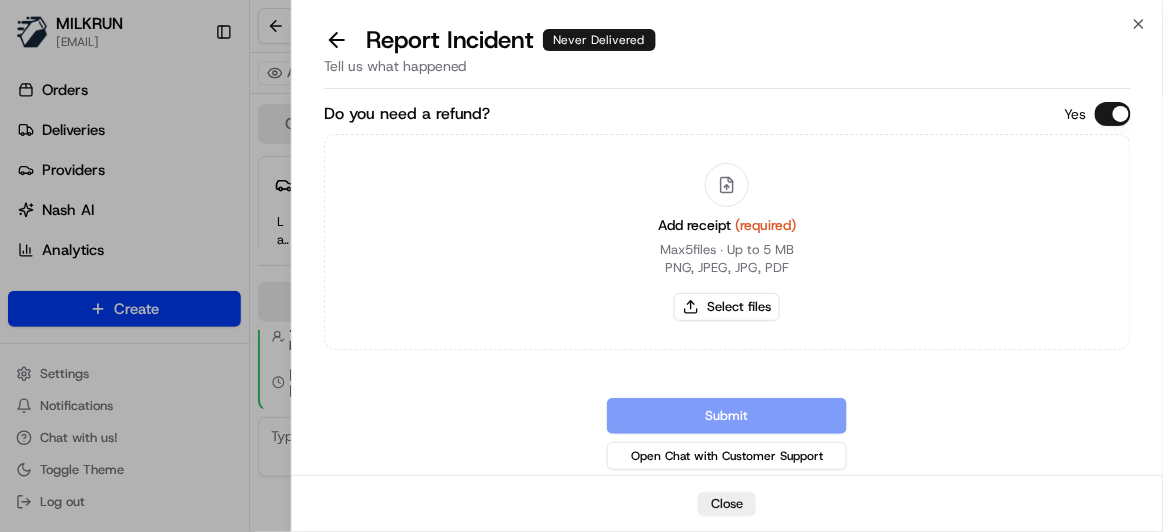 type on "Multiple drivers has been assigned to collect the order but order was not delivered." 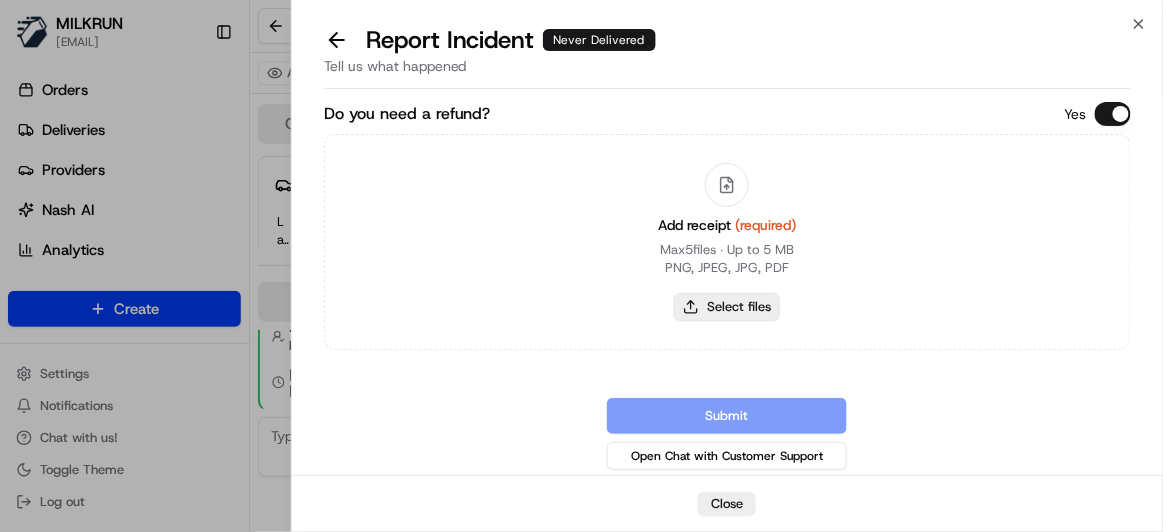 click on "Select files" at bounding box center [727, 307] 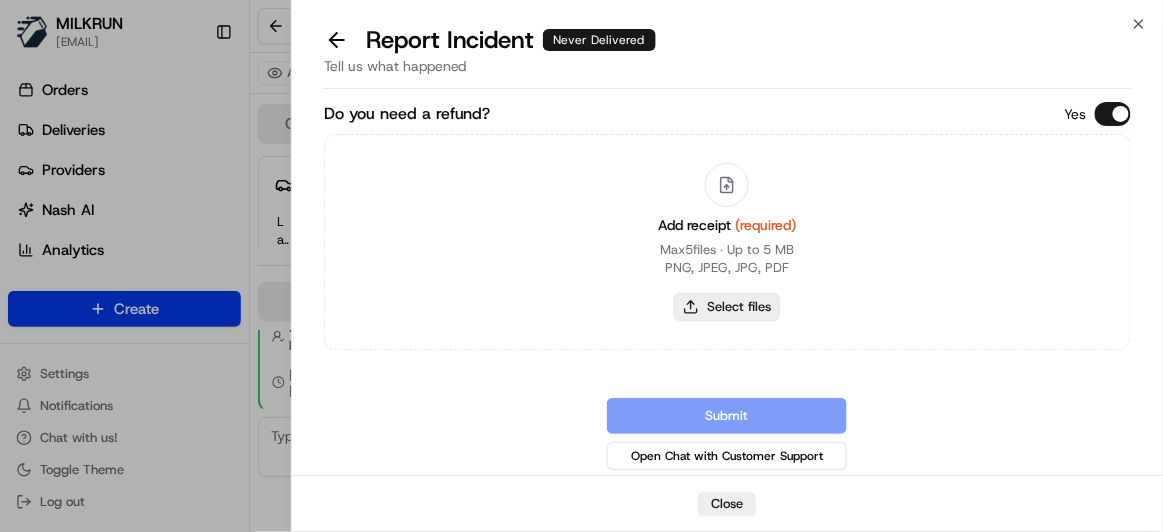 type on "C:\fakepath\Screenshot 2025-08-02 132737.png" 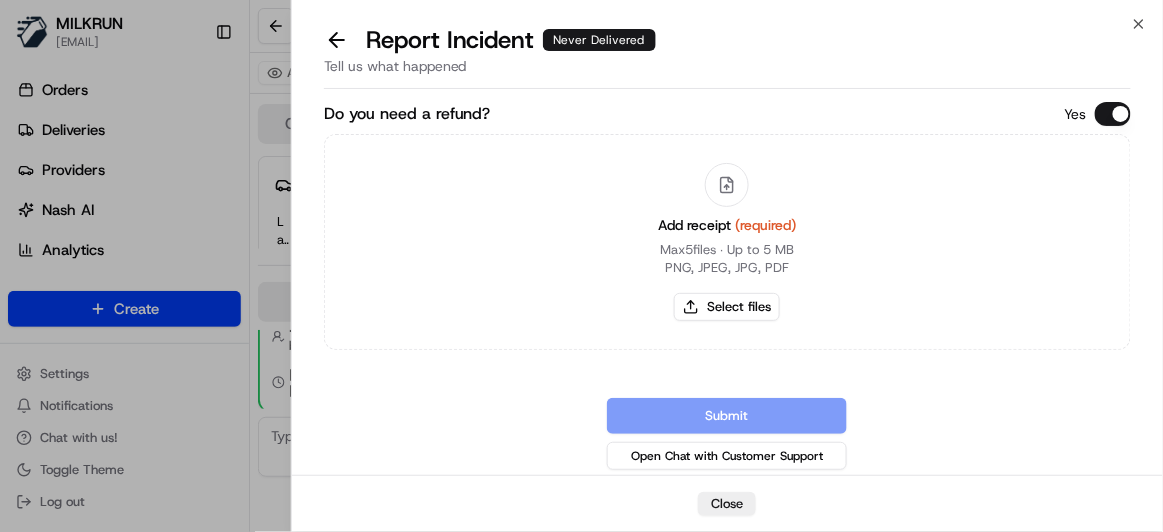 scroll, scrollTop: 172, scrollLeft: 0, axis: vertical 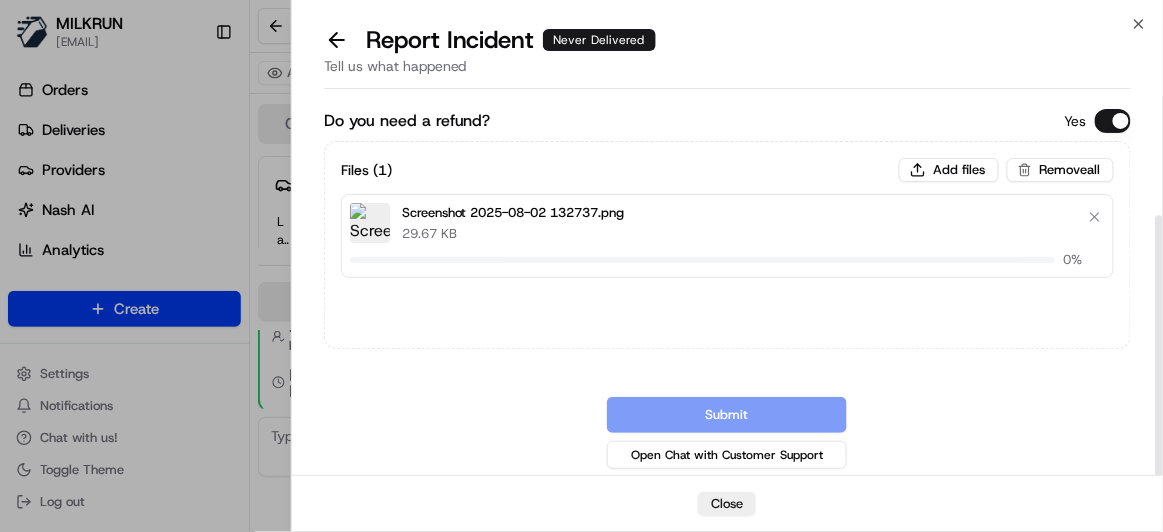 type 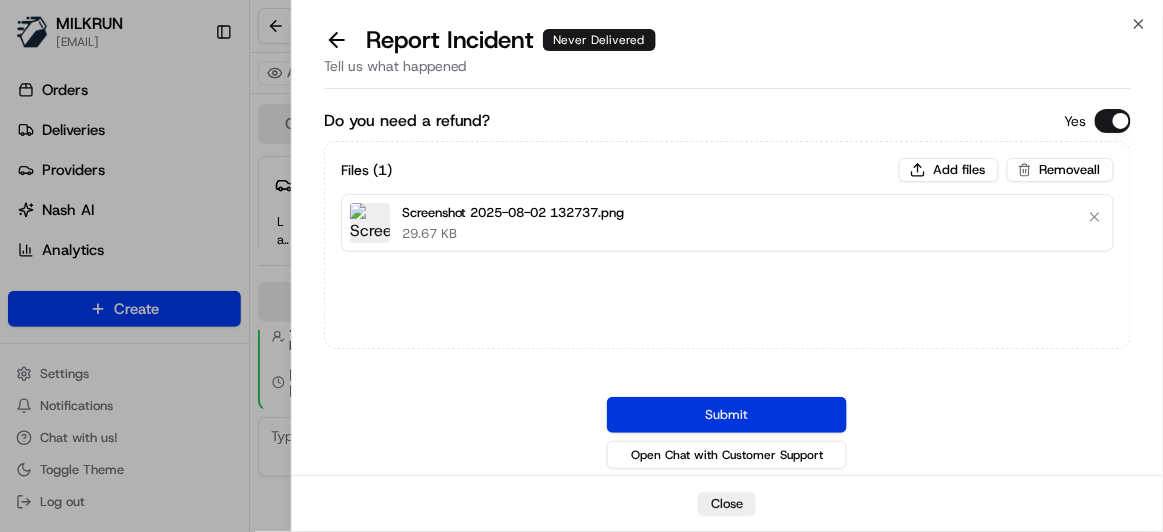 click on "Submit" at bounding box center (727, 415) 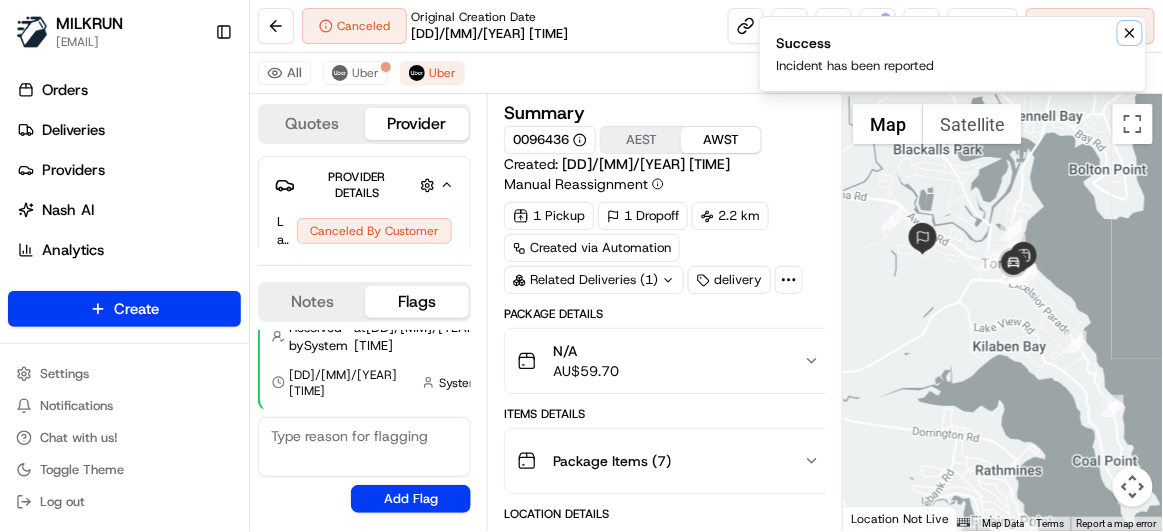 click 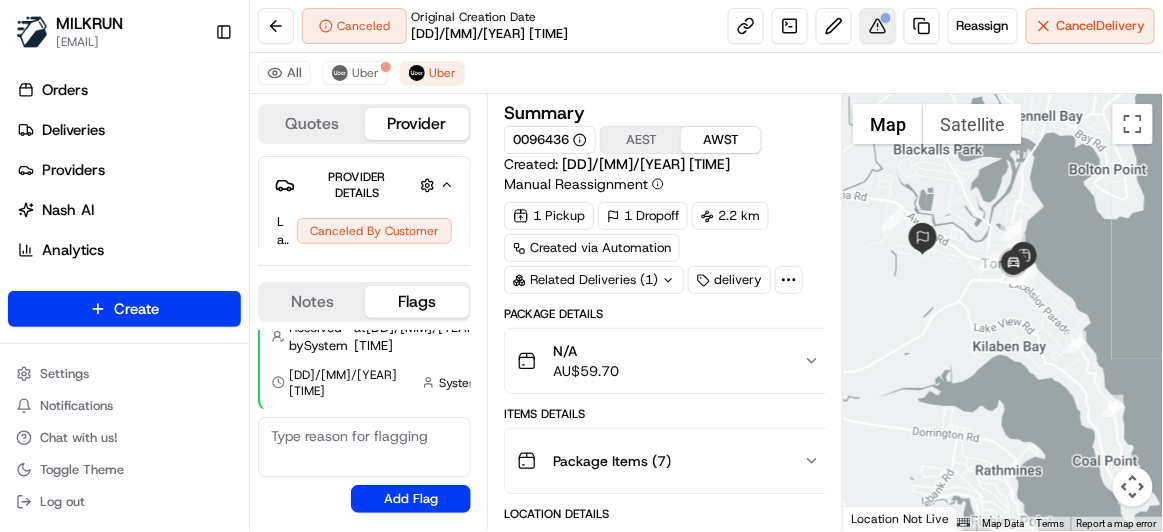 click at bounding box center [878, 26] 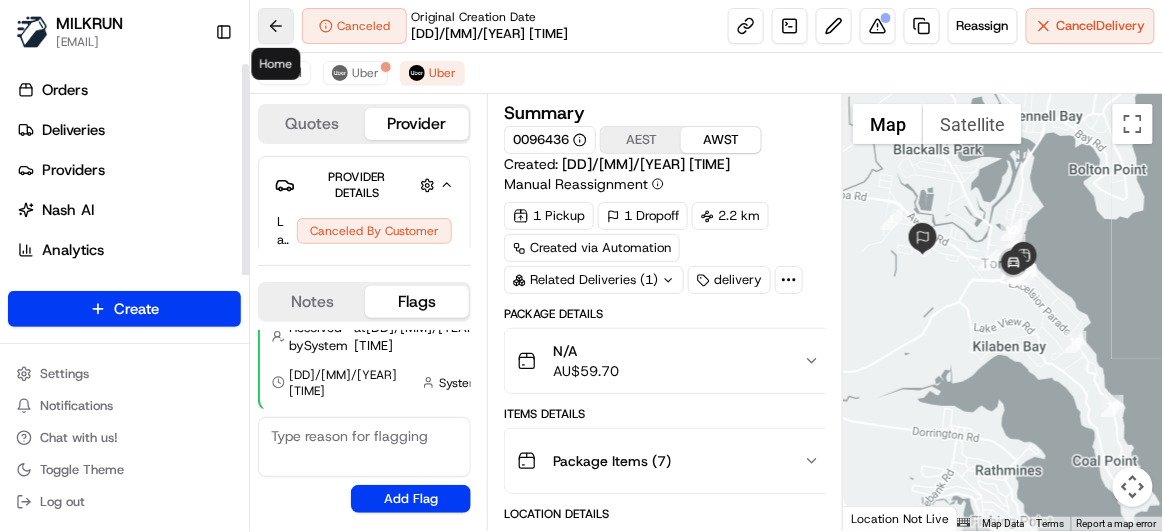 click at bounding box center (276, 26) 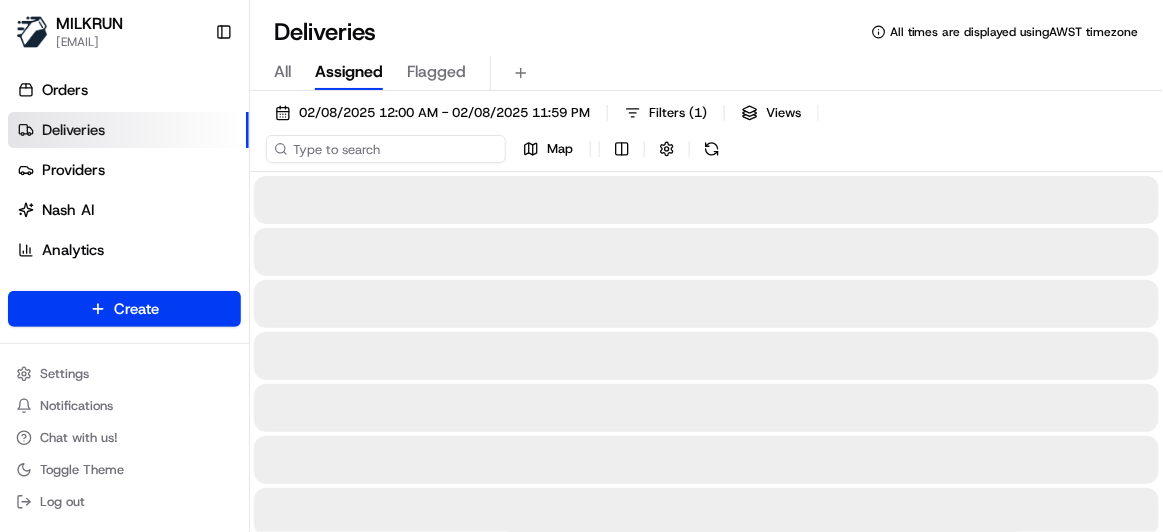 click at bounding box center (386, 149) 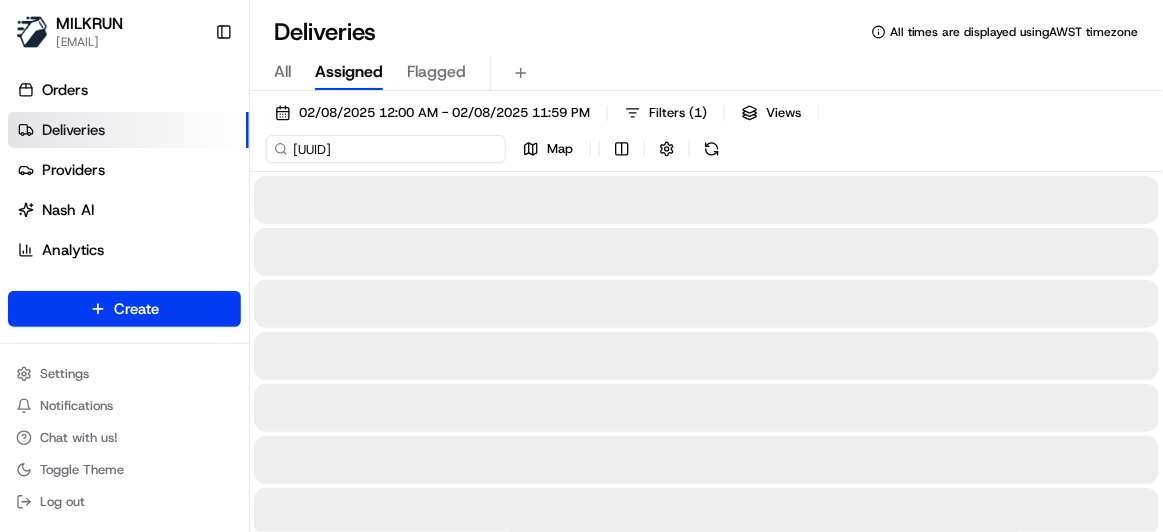 scroll, scrollTop: 0, scrollLeft: 93, axis: horizontal 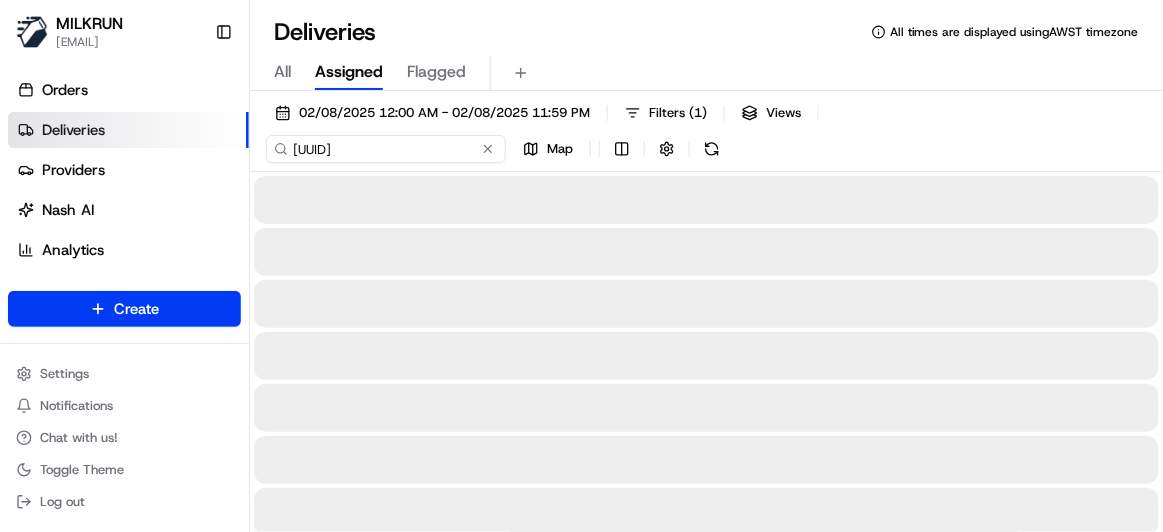 type on "18d11948-60b3-4d55-b0b5-bfdbf40c3b61" 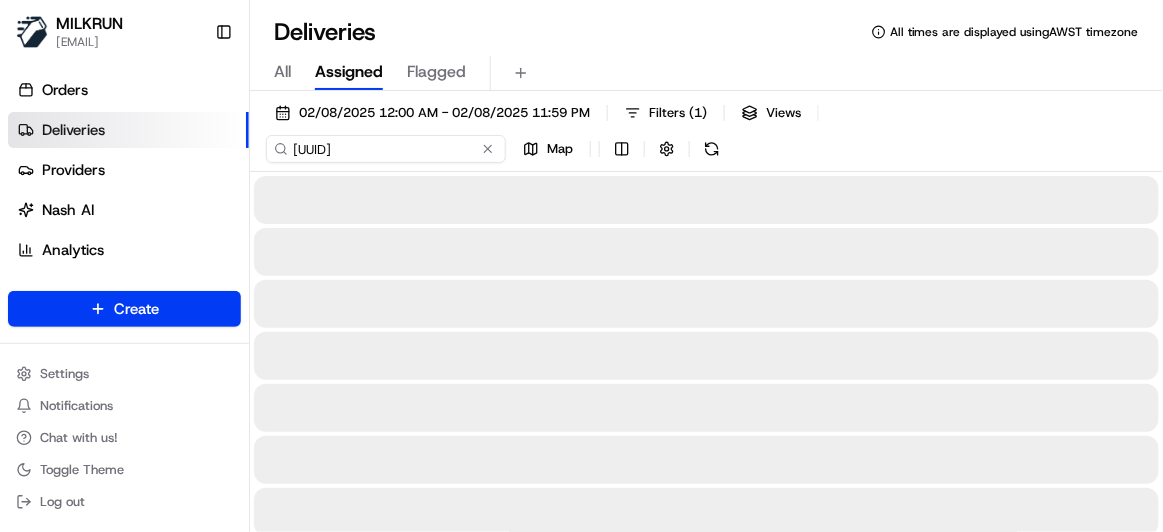 scroll, scrollTop: 0, scrollLeft: 0, axis: both 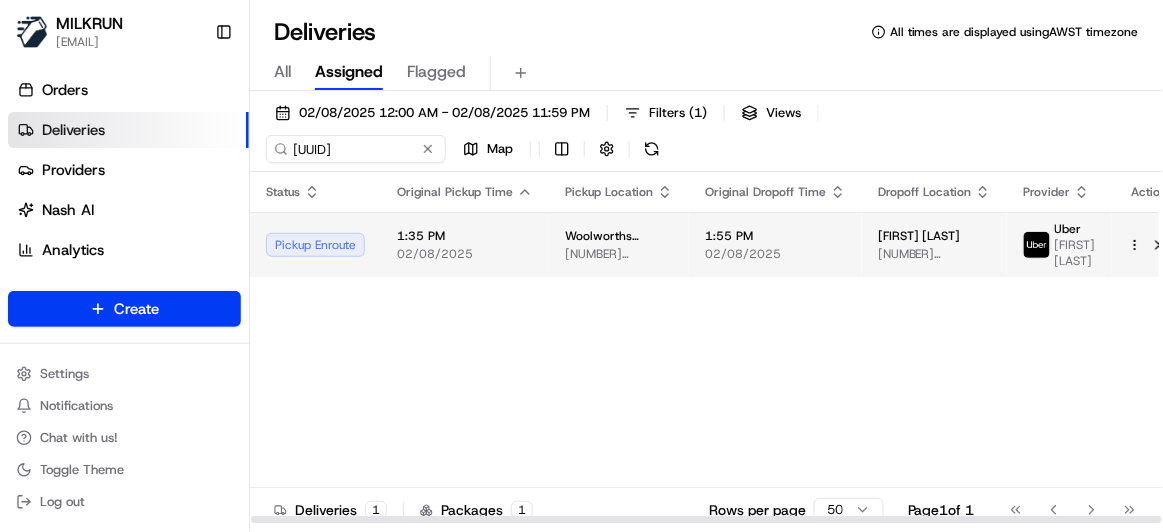 click on "Woolworths Supermarket AU - Toronto" at bounding box center (619, 236) 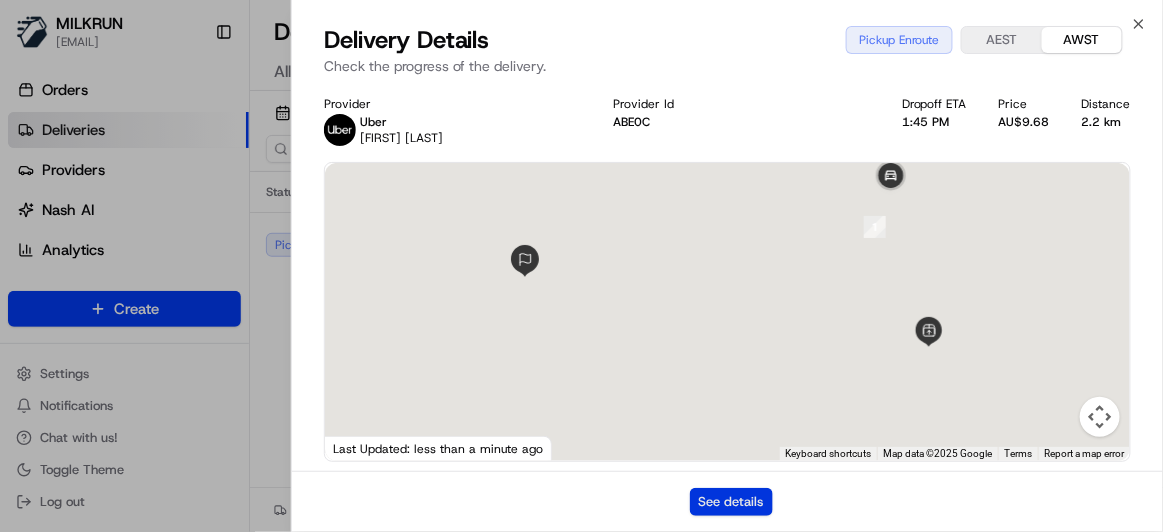 click on "See details" at bounding box center (731, 502) 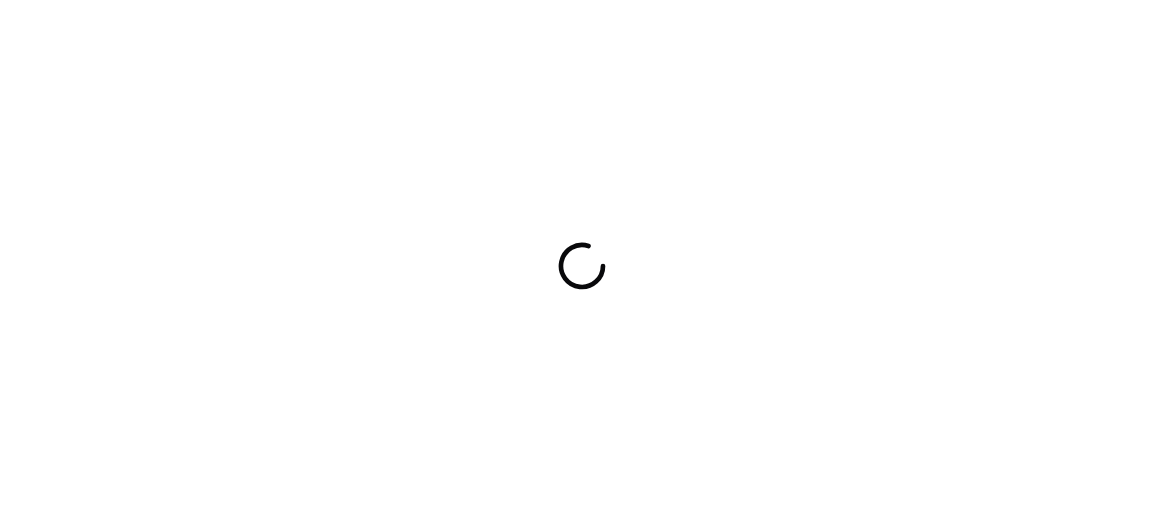 scroll, scrollTop: 0, scrollLeft: 0, axis: both 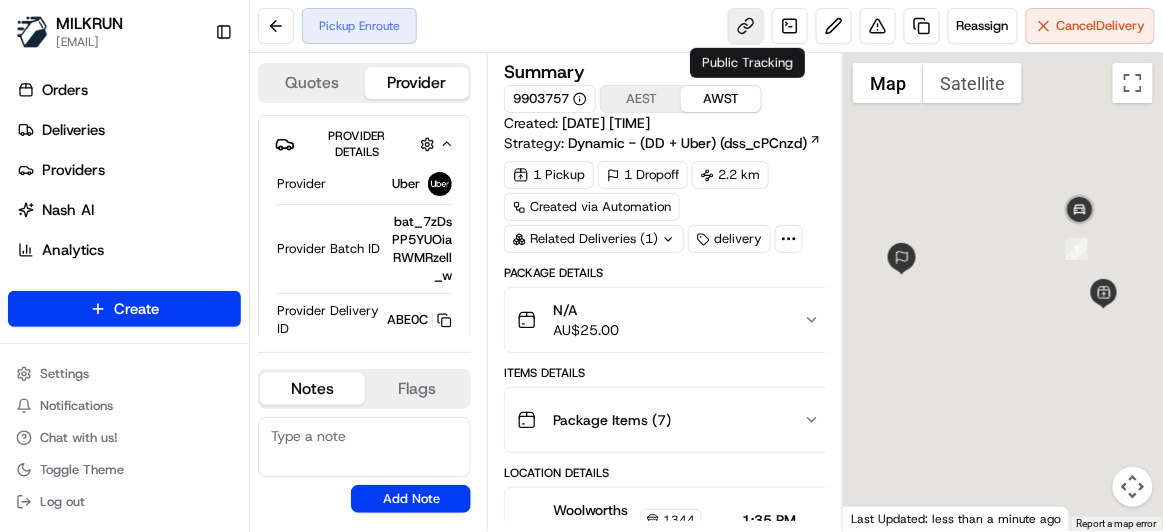 click at bounding box center (746, 26) 